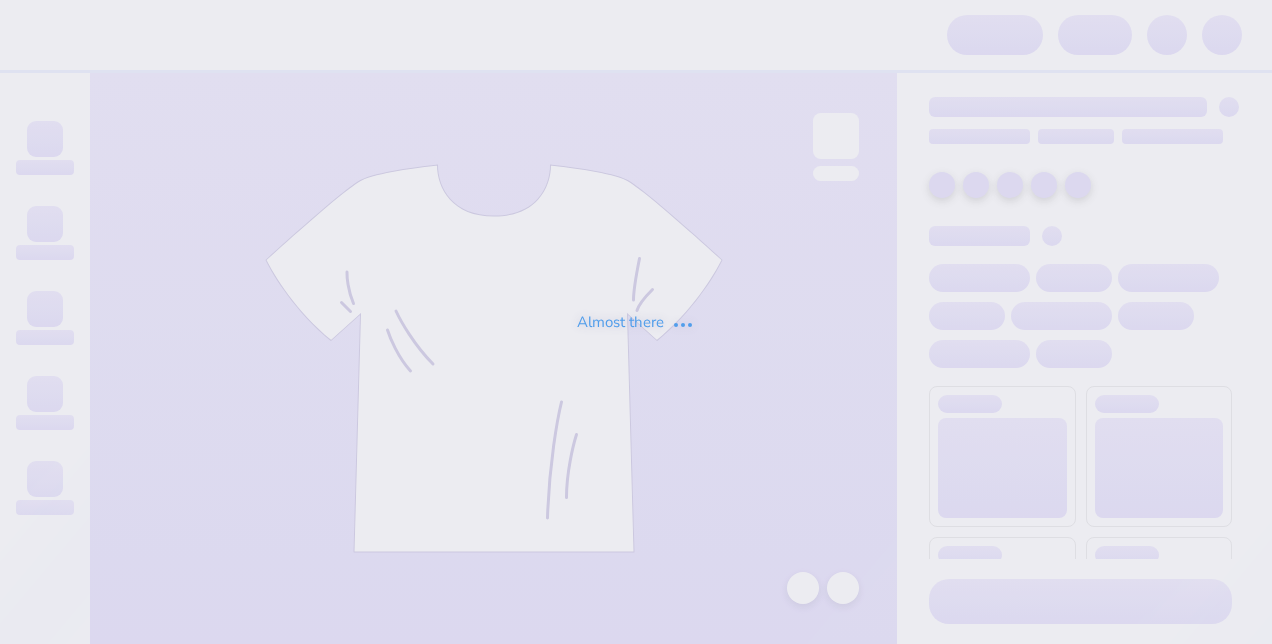 scroll, scrollTop: 0, scrollLeft: 0, axis: both 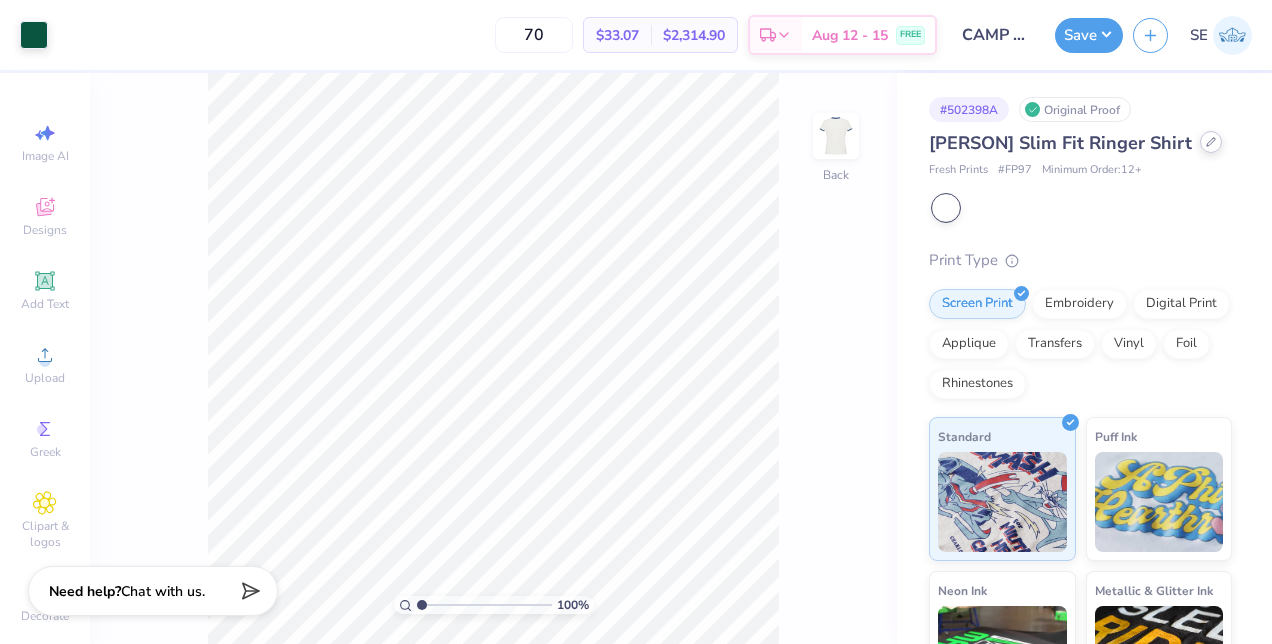 click at bounding box center (1211, 142) 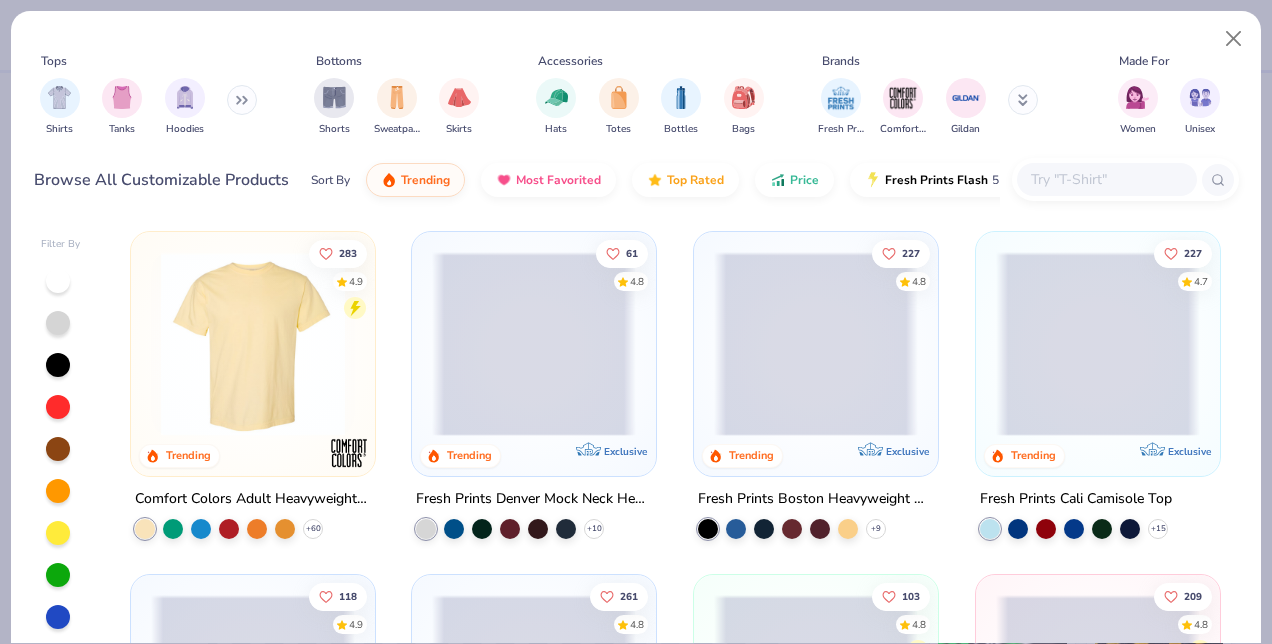 click at bounding box center (1106, 179) 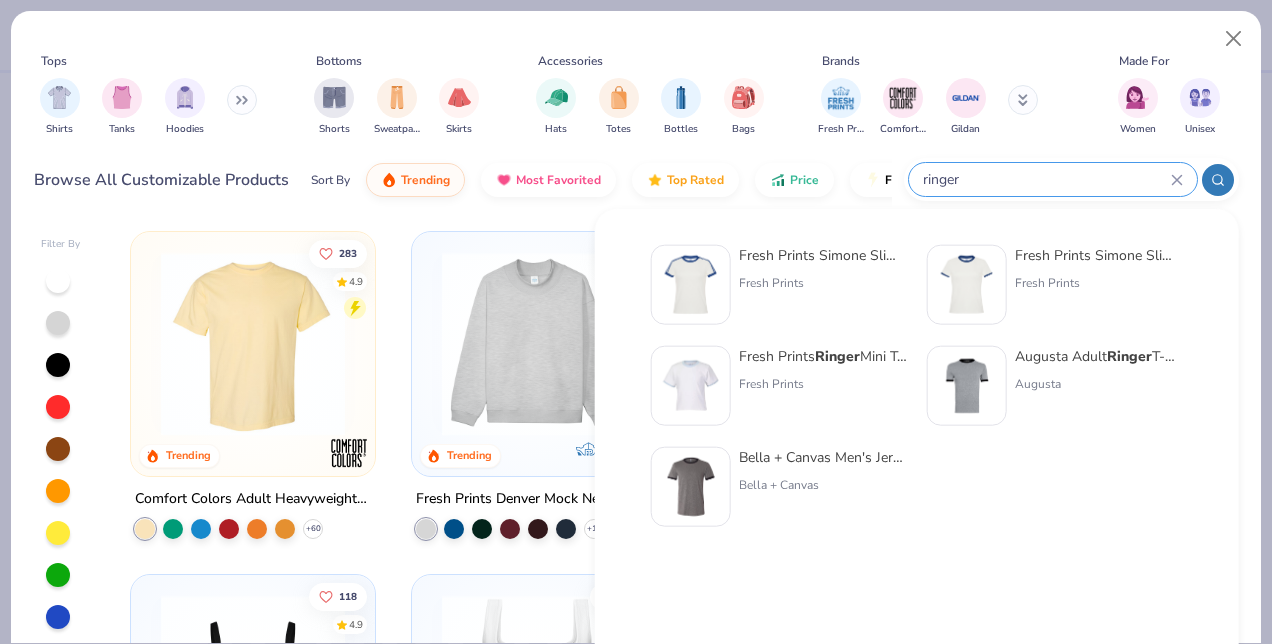 type on "ringer" 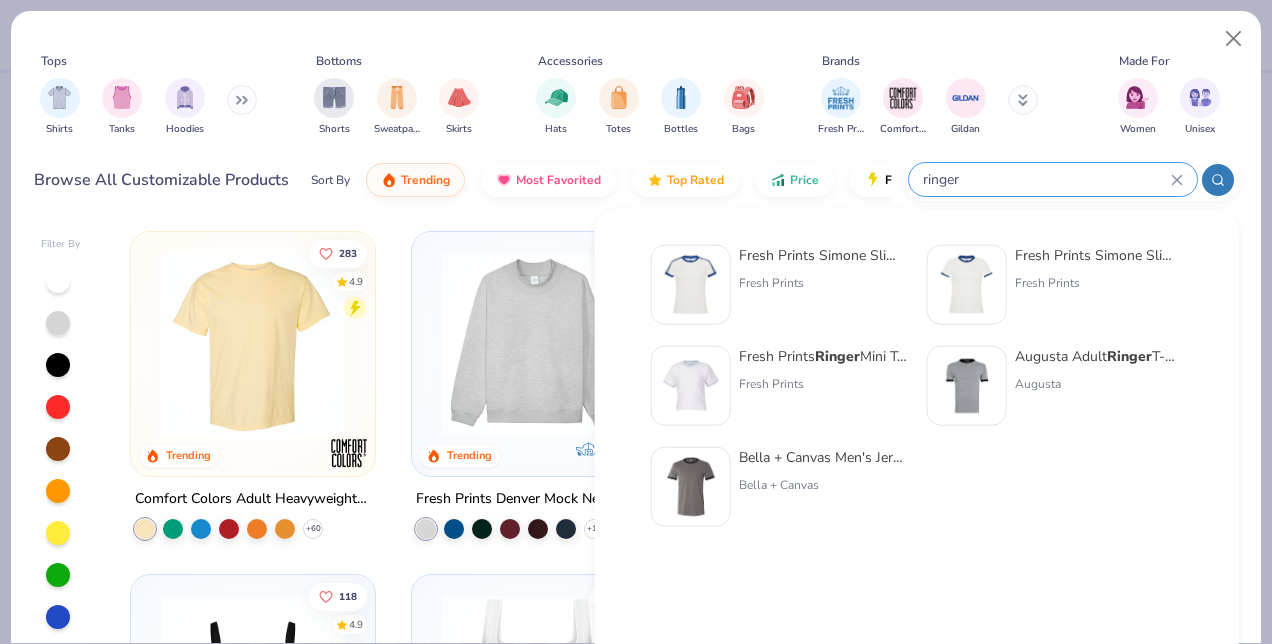 click at bounding box center [967, 386] 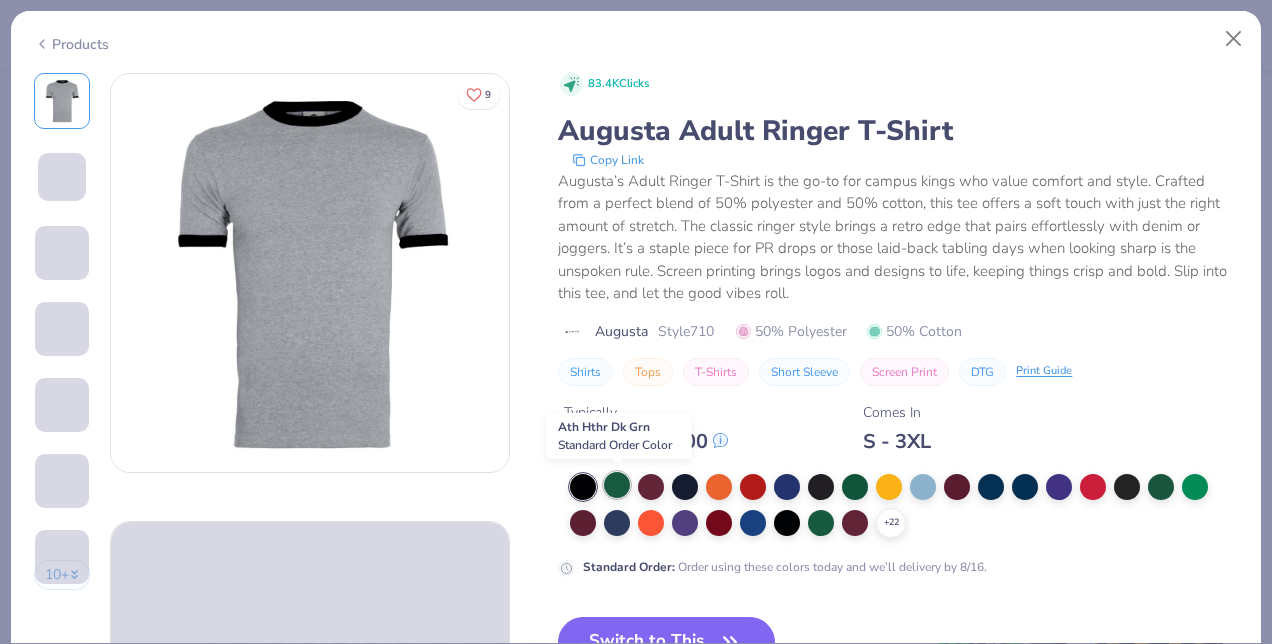 click at bounding box center [617, 485] 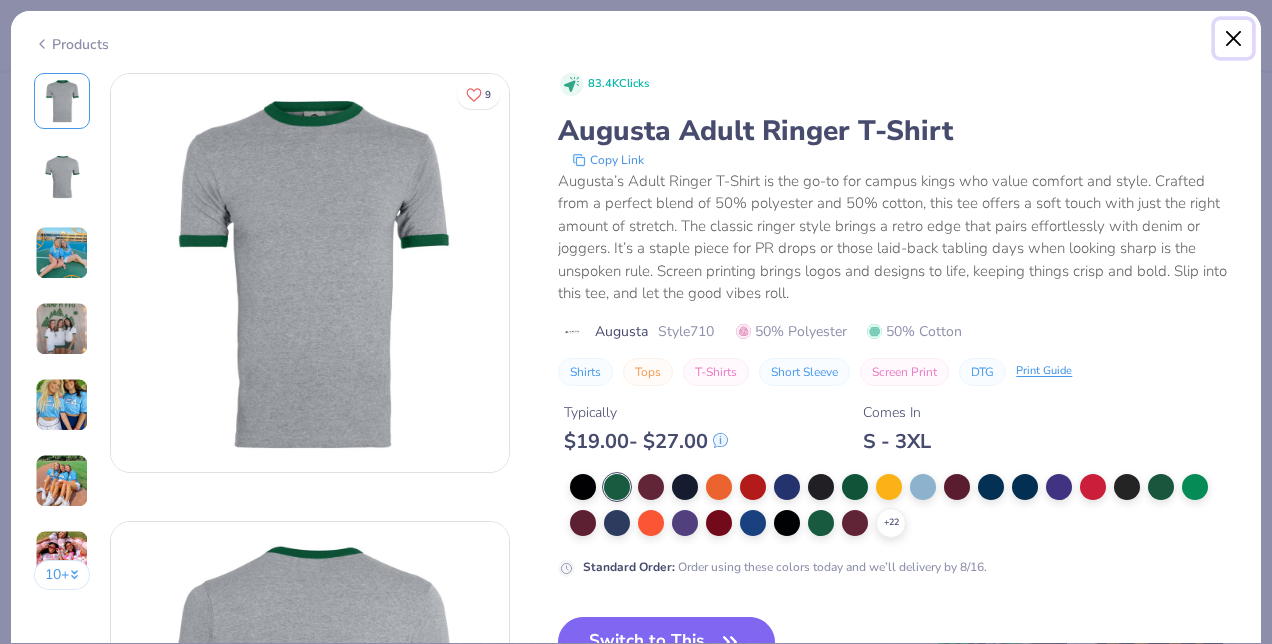 click at bounding box center [1234, 39] 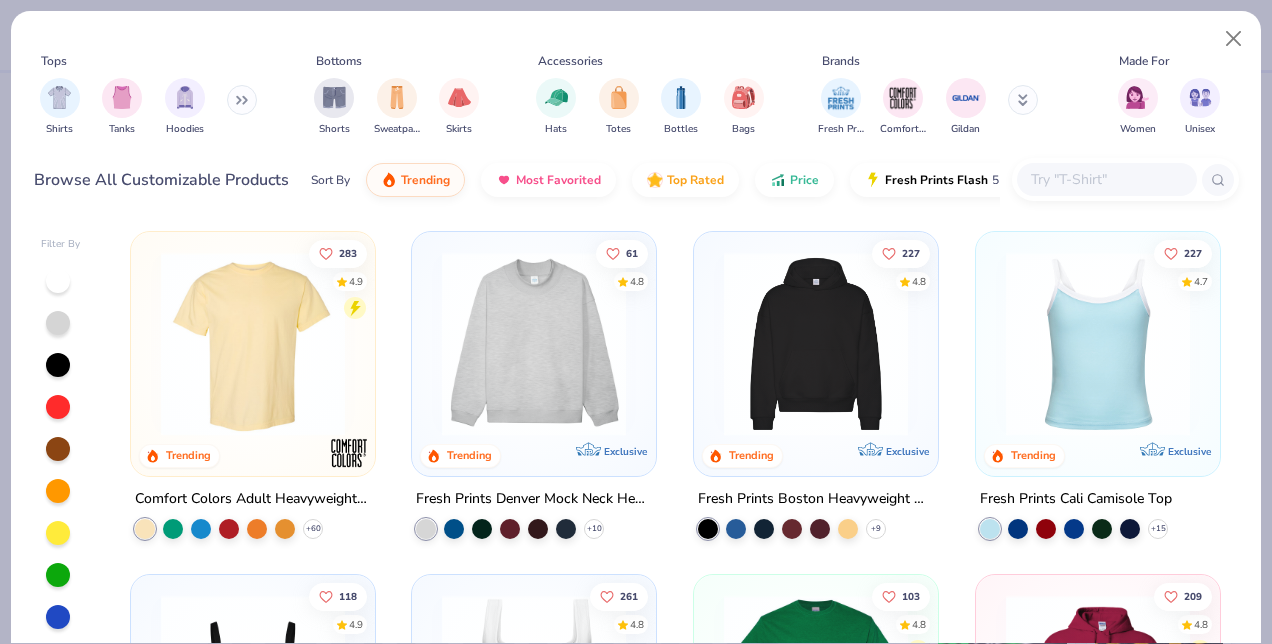 click at bounding box center (1106, 179) 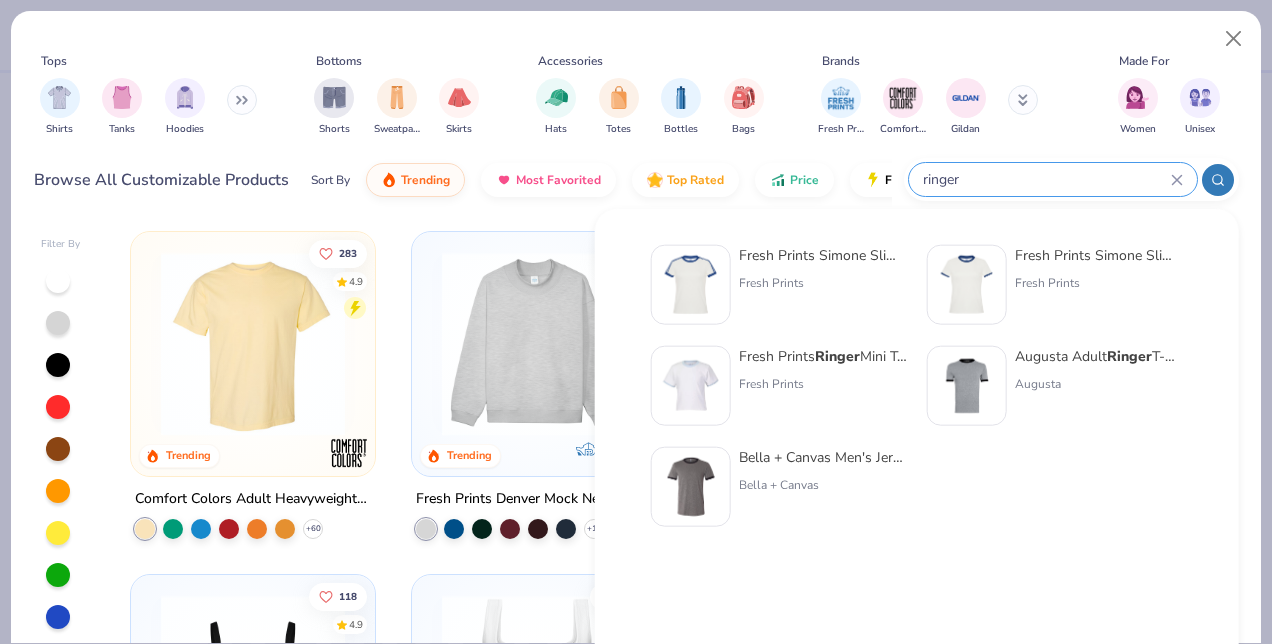 type on "ringer" 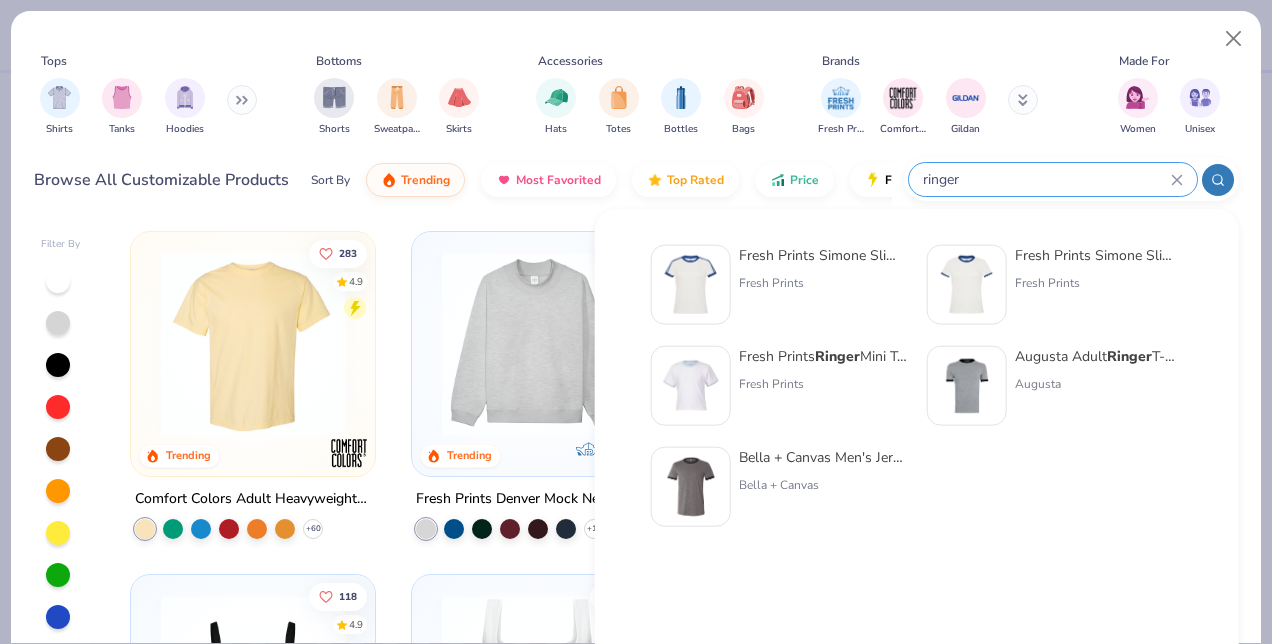 click on "Augusta Adult Ringer T-Shirt" at bounding box center [1099, 356] 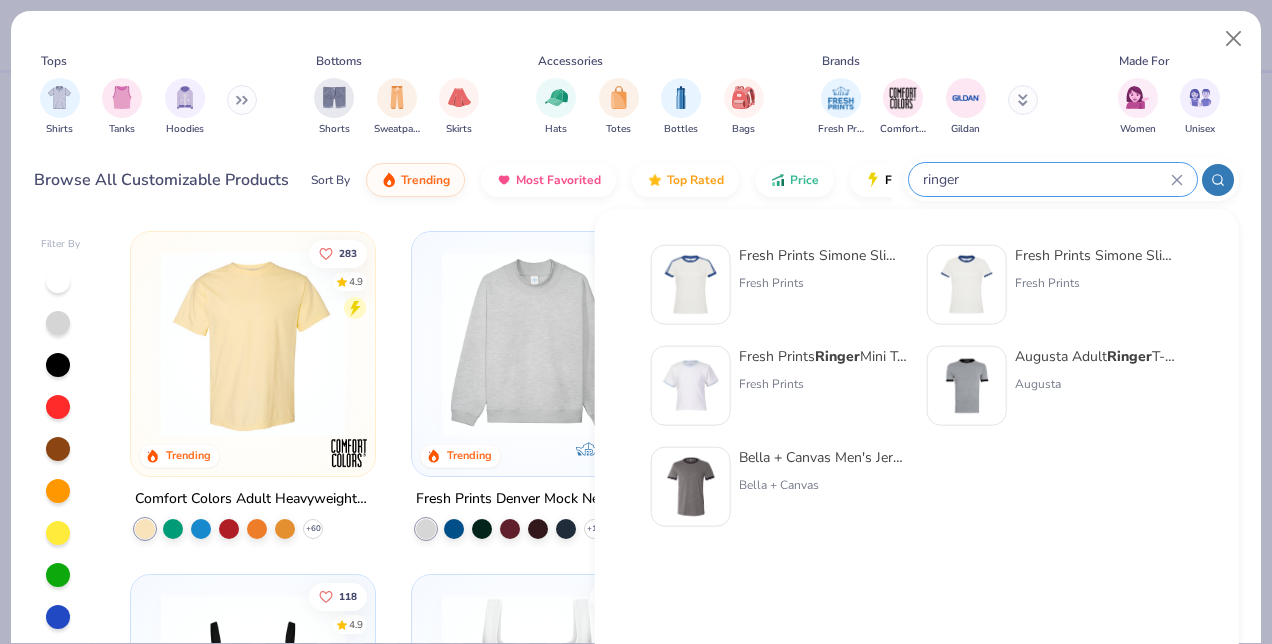 type 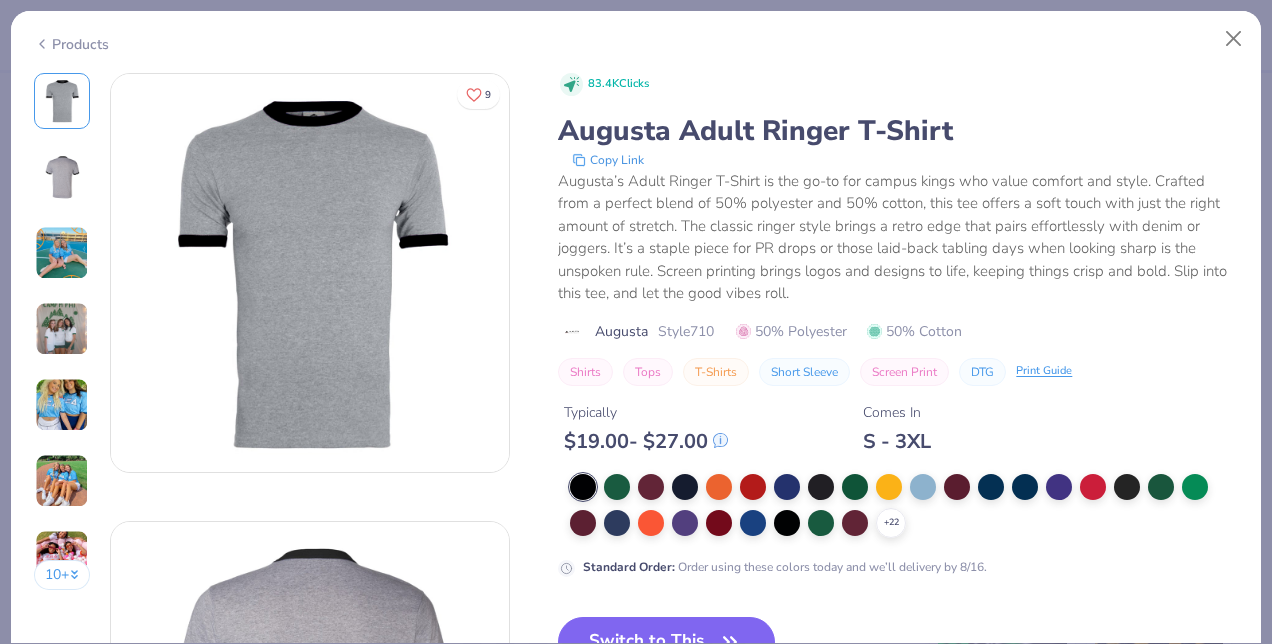 click at bounding box center [62, 253] 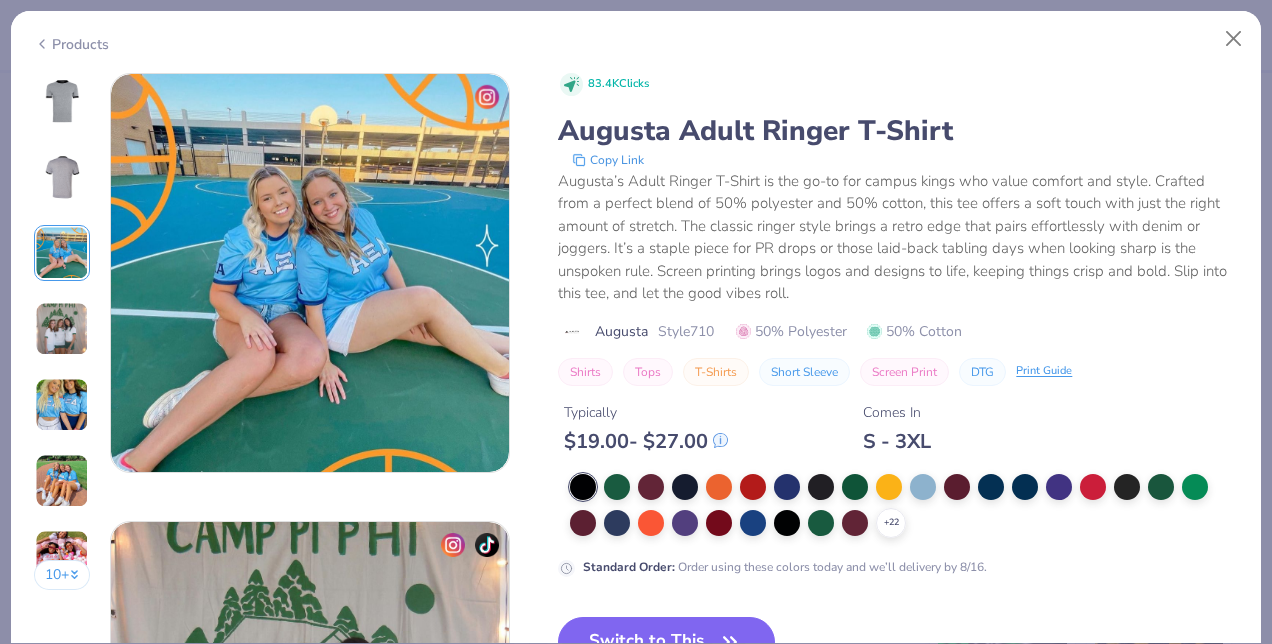 click at bounding box center [62, 329] 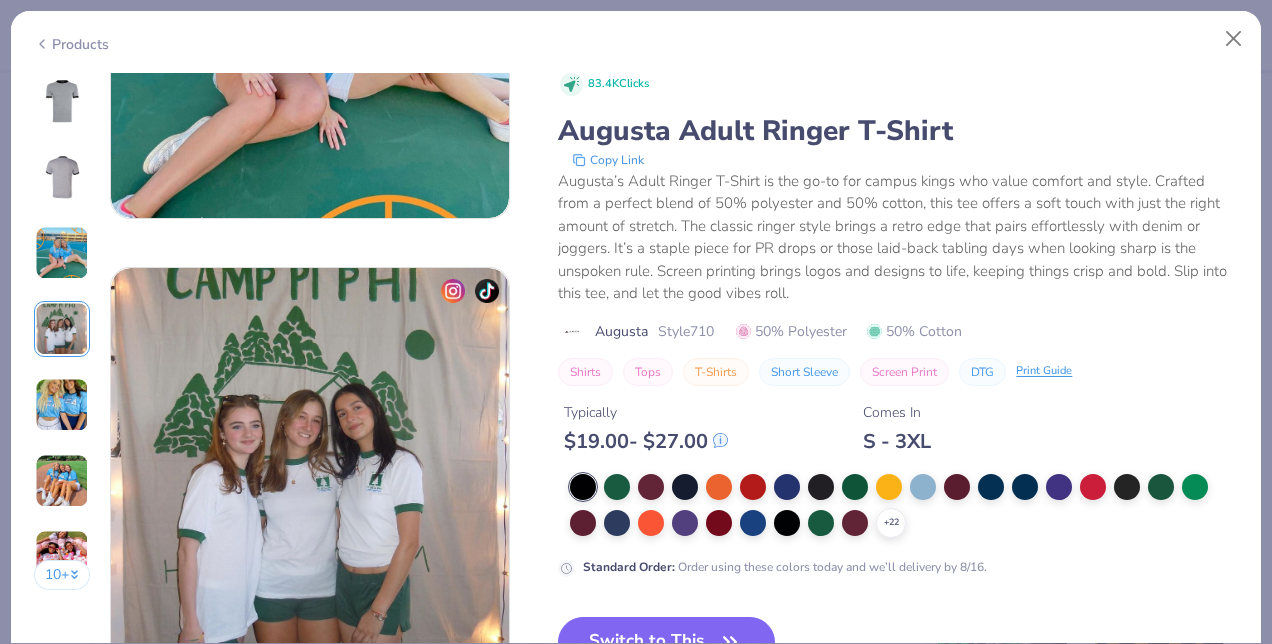 scroll, scrollTop: 1344, scrollLeft: 0, axis: vertical 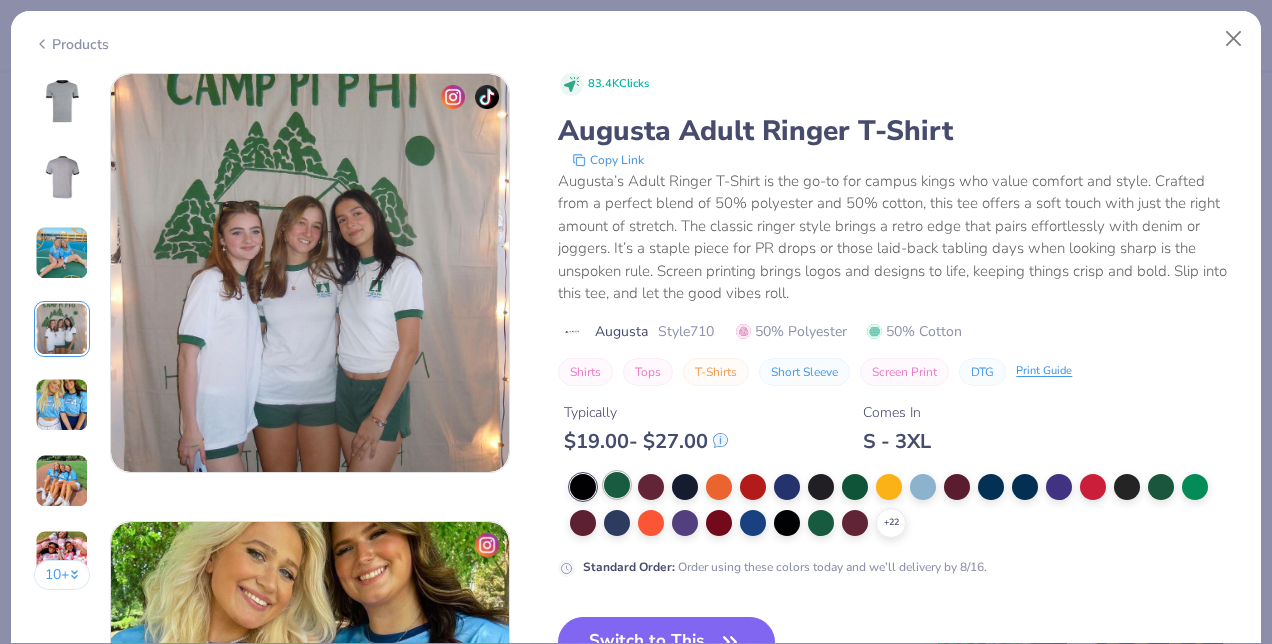 click at bounding box center (617, 485) 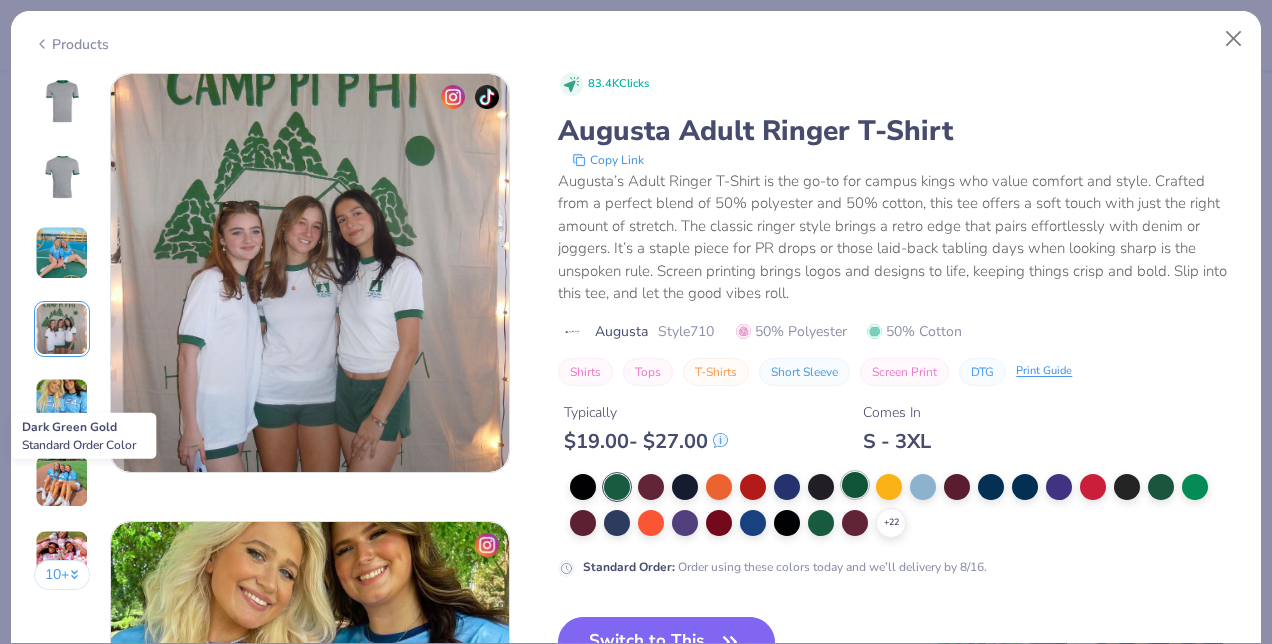 click at bounding box center (855, 485) 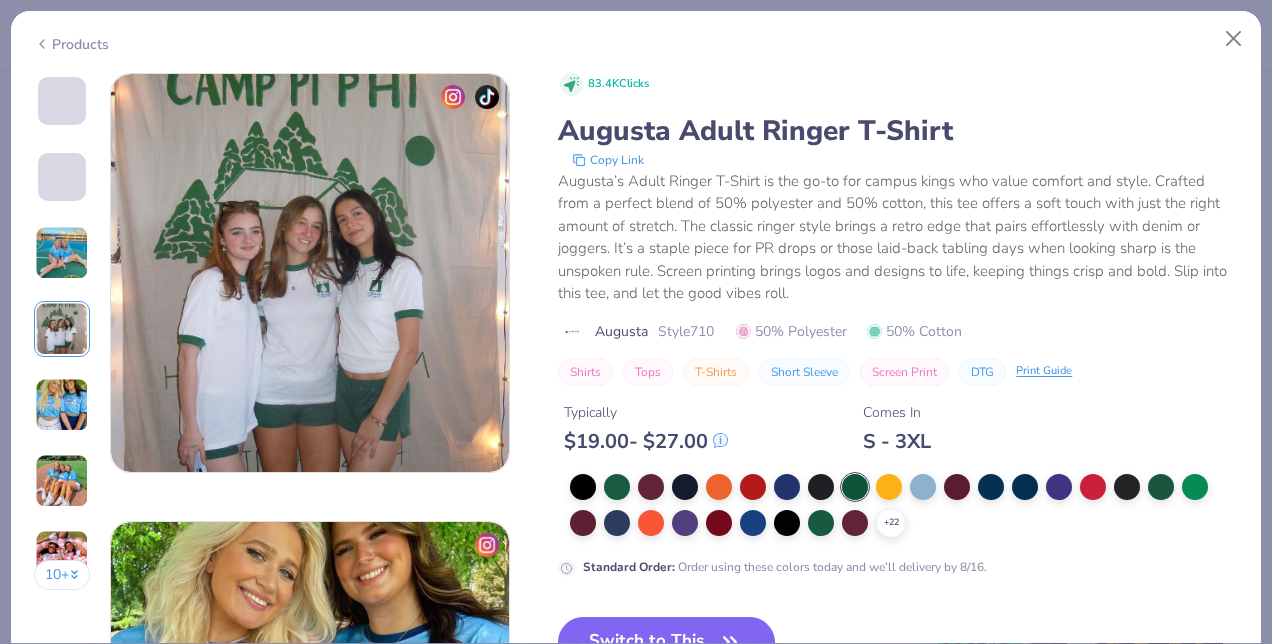 click at bounding box center (62, 101) 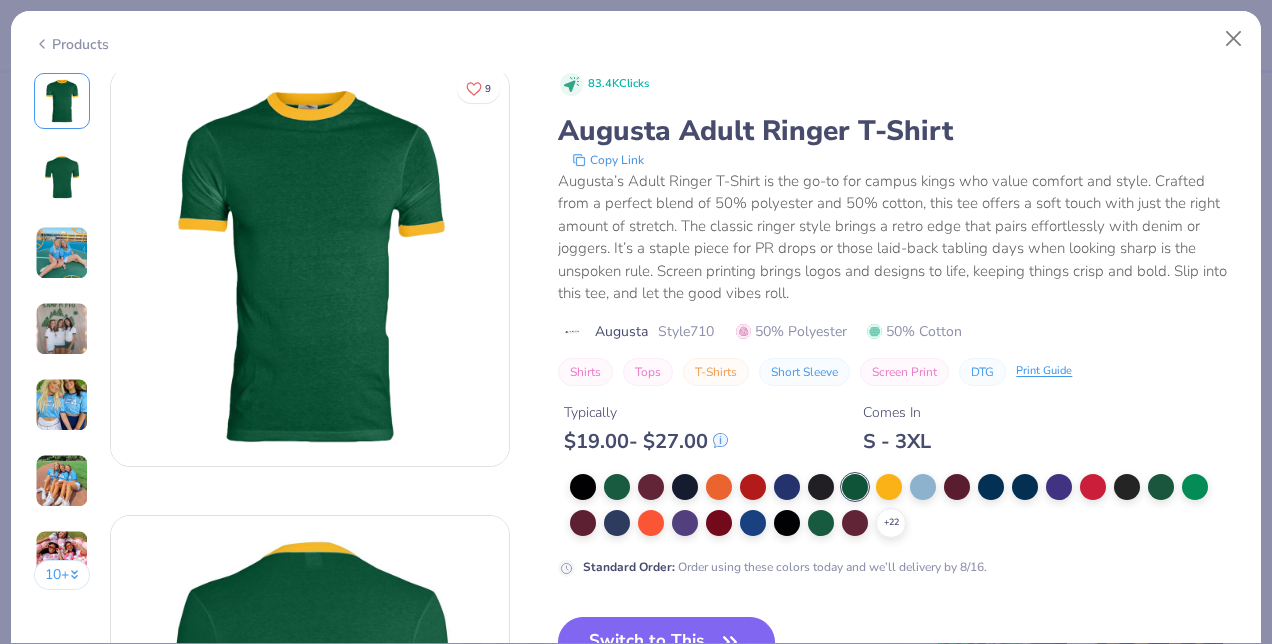 scroll, scrollTop: 0, scrollLeft: 0, axis: both 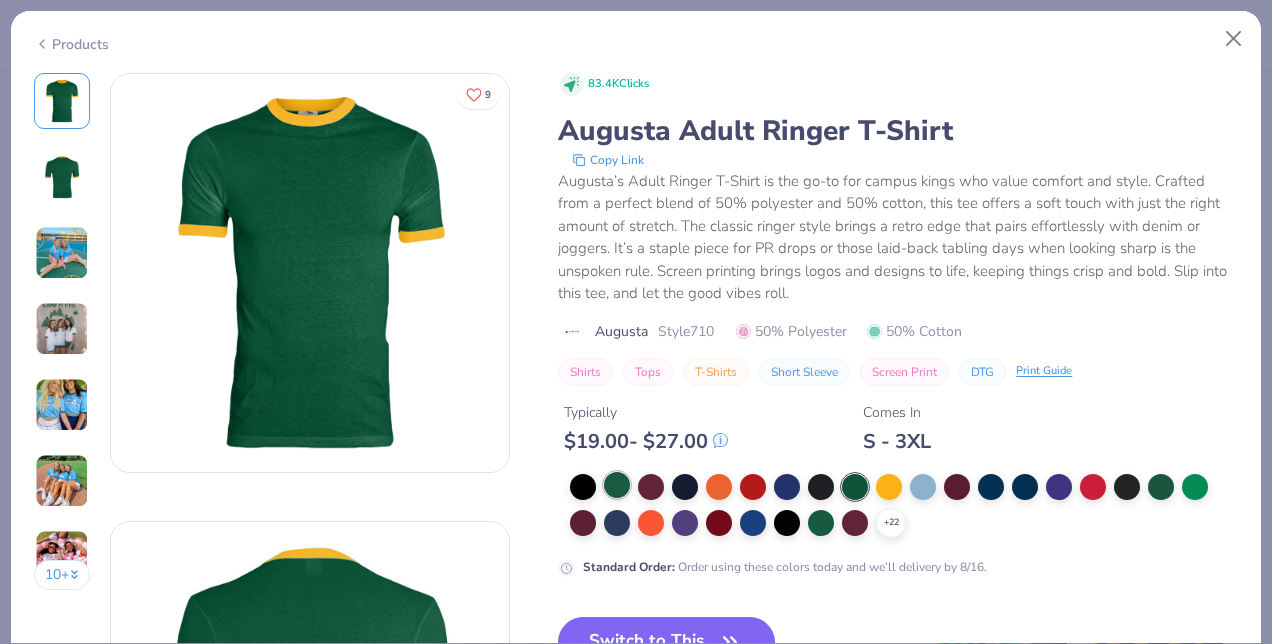 click at bounding box center (617, 485) 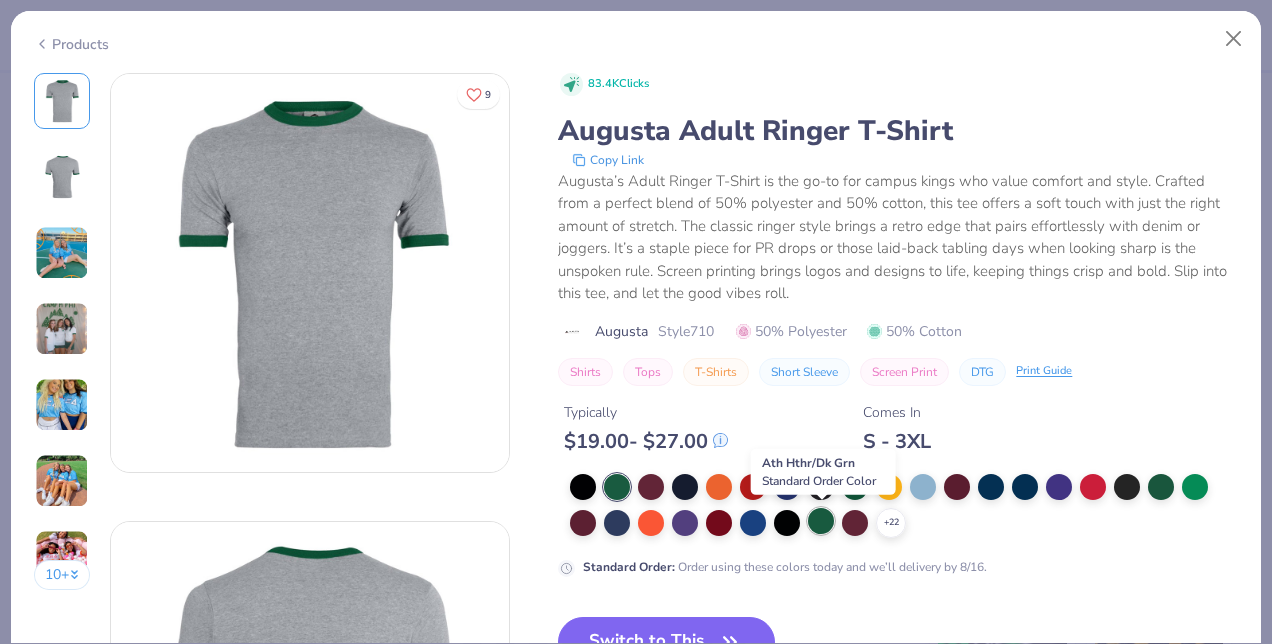 click at bounding box center (821, 521) 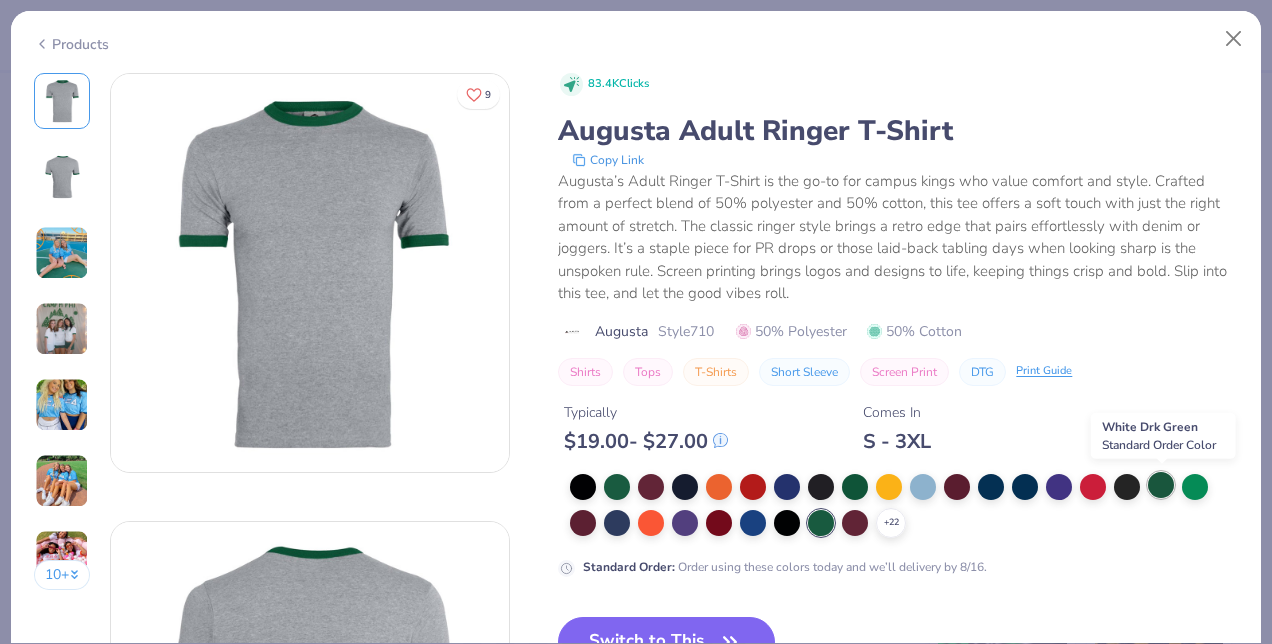 click at bounding box center [1161, 485] 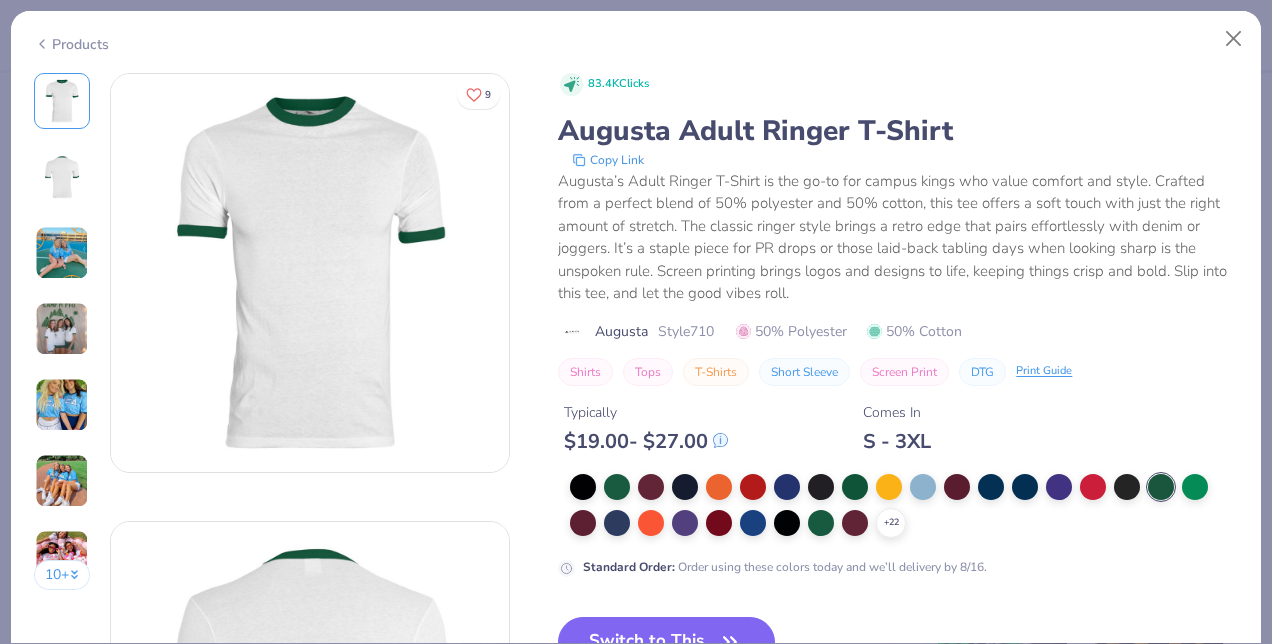 scroll, scrollTop: 28, scrollLeft: 0, axis: vertical 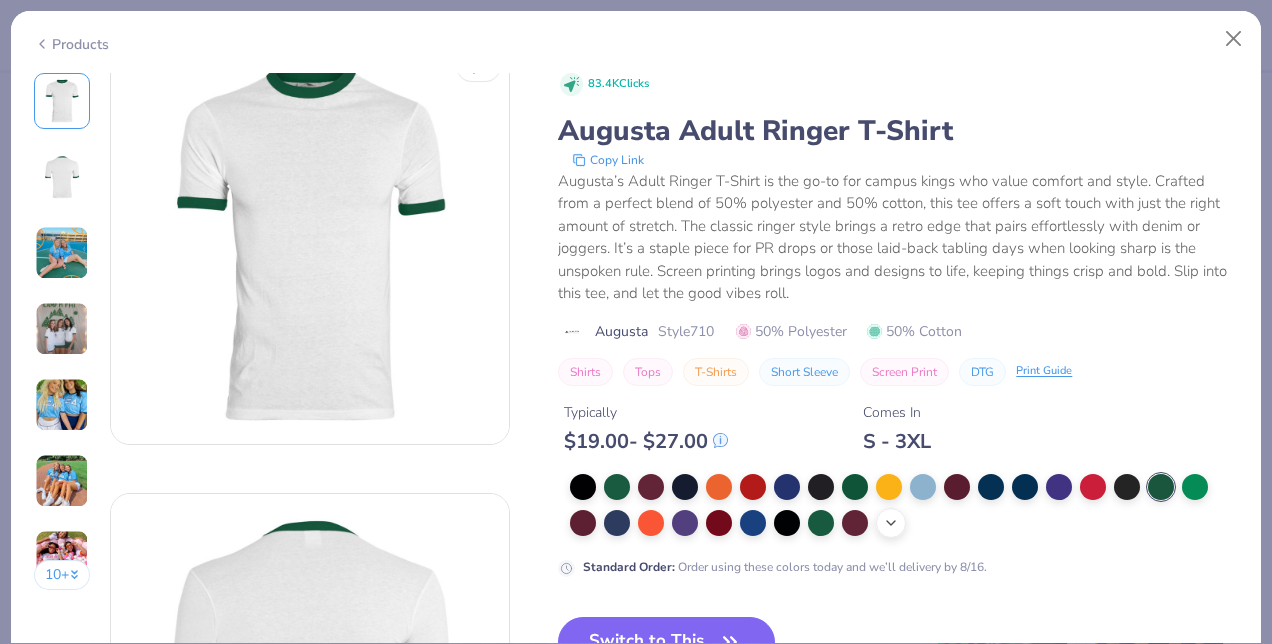 click 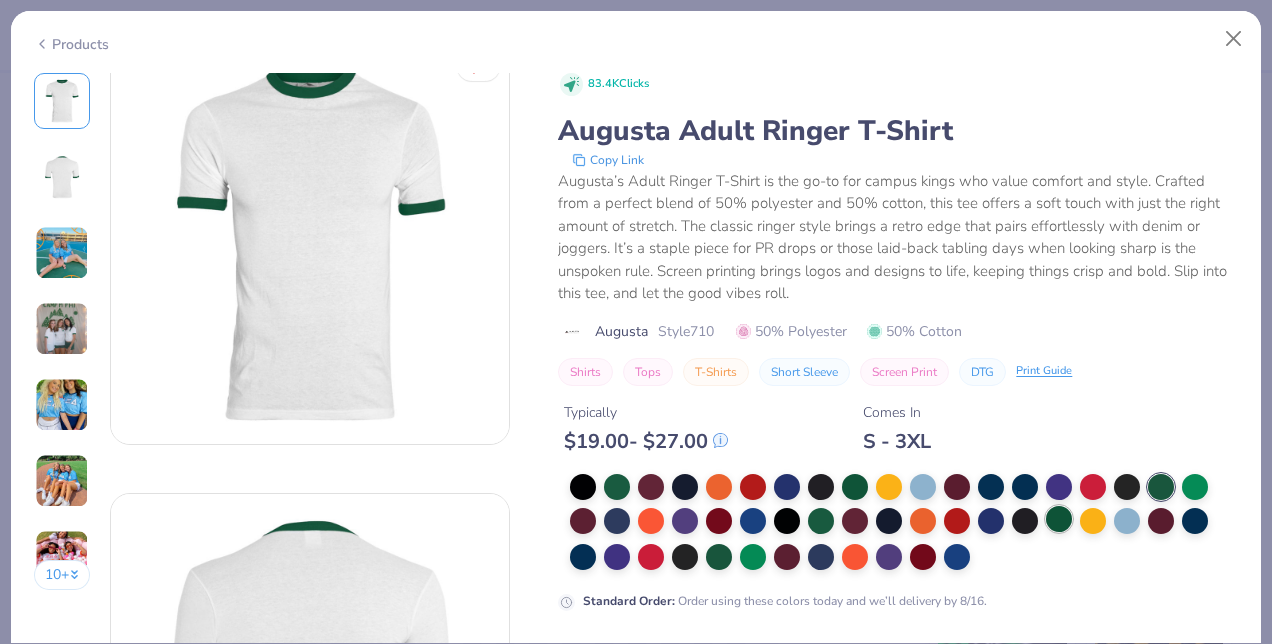 click at bounding box center [1059, 519] 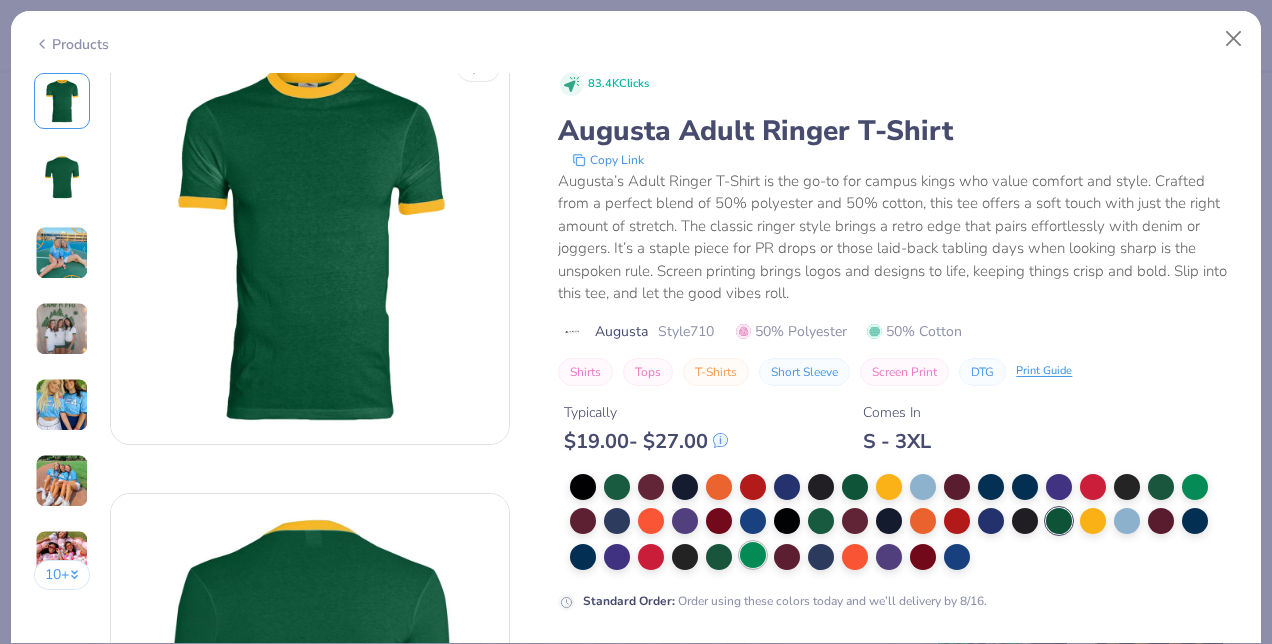 click at bounding box center (753, 555) 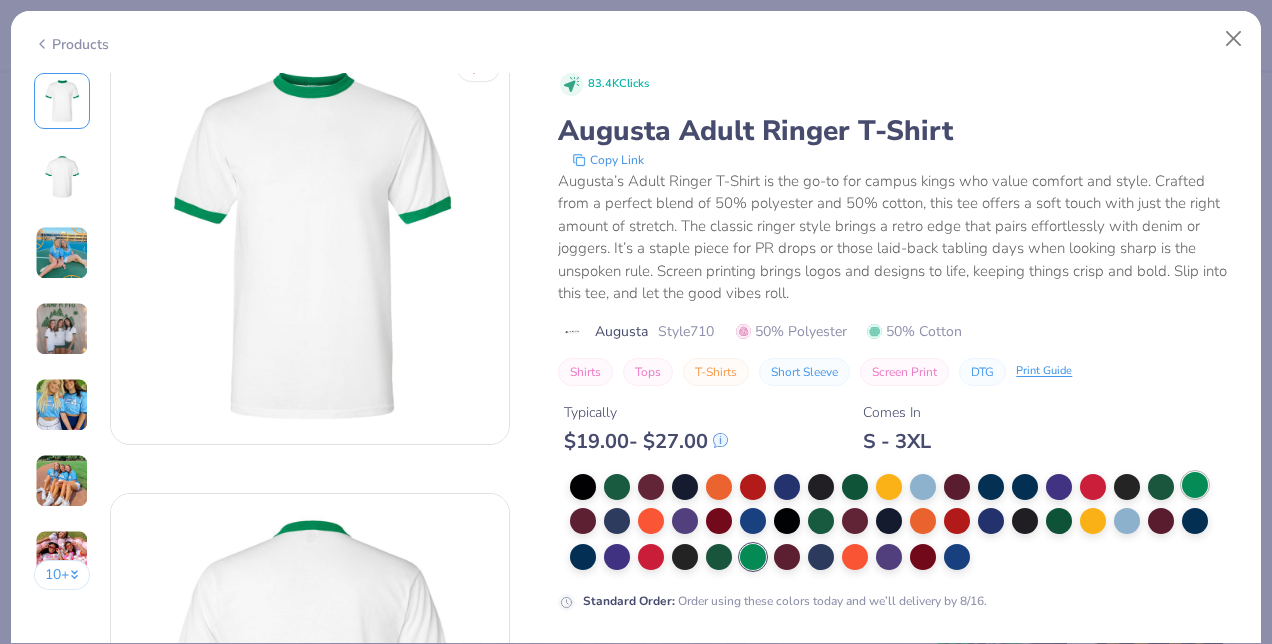 click at bounding box center [1195, 485] 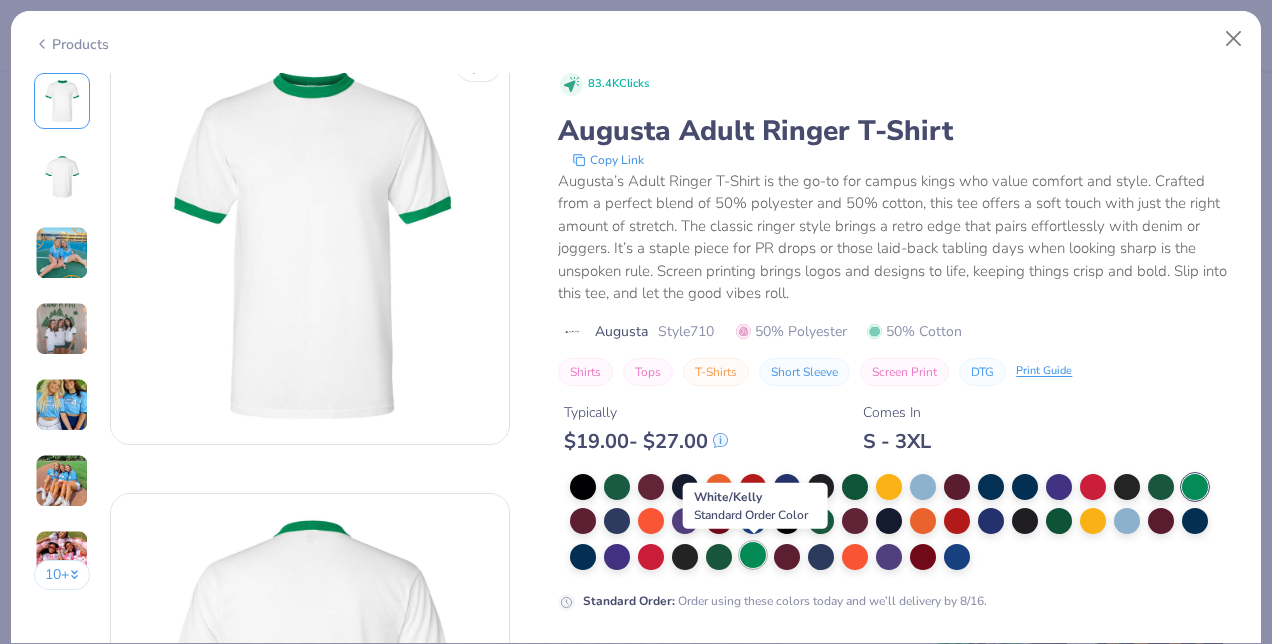 click at bounding box center [753, 555] 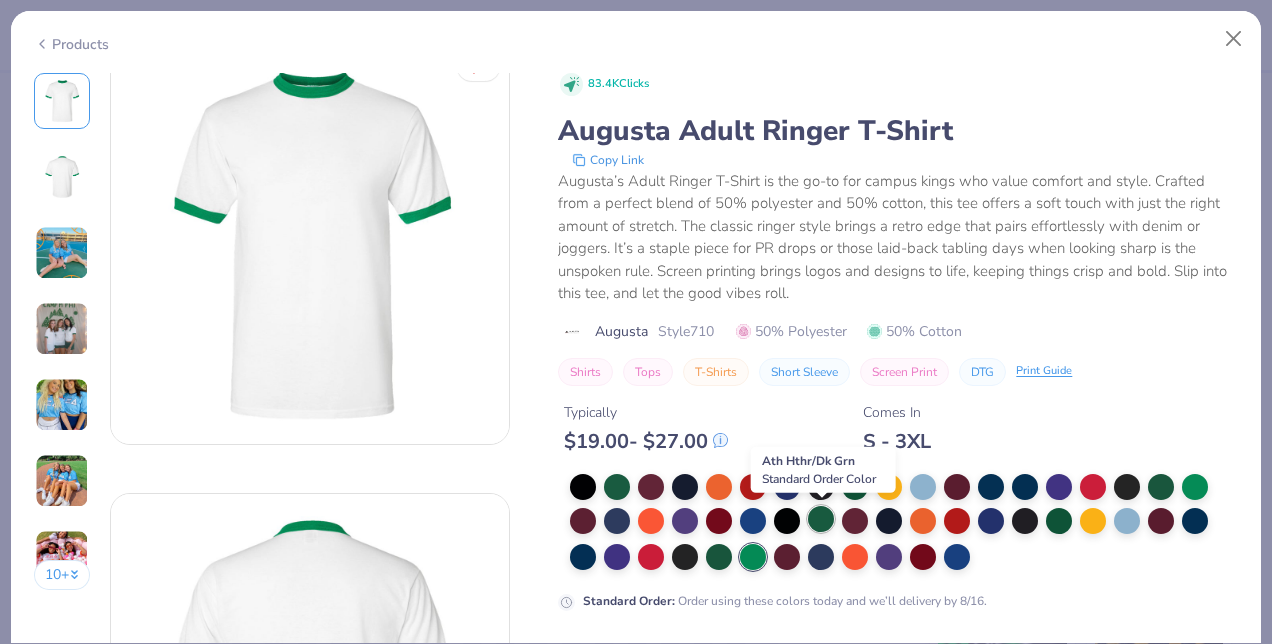 click at bounding box center (821, 519) 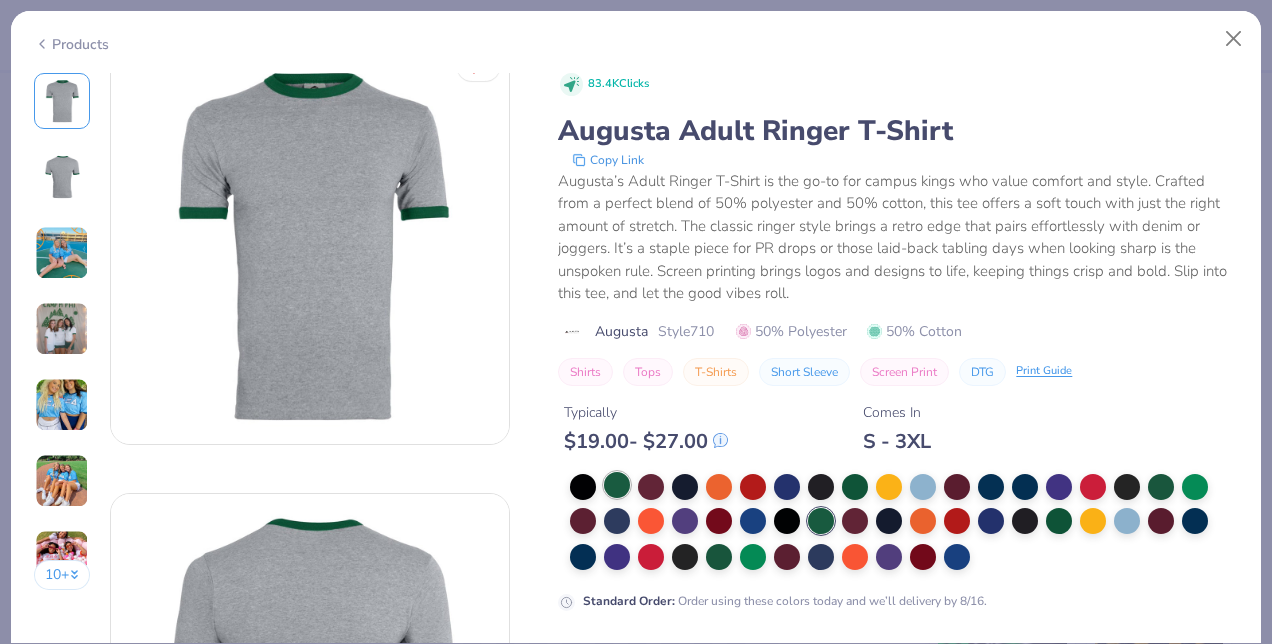 click at bounding box center [617, 485] 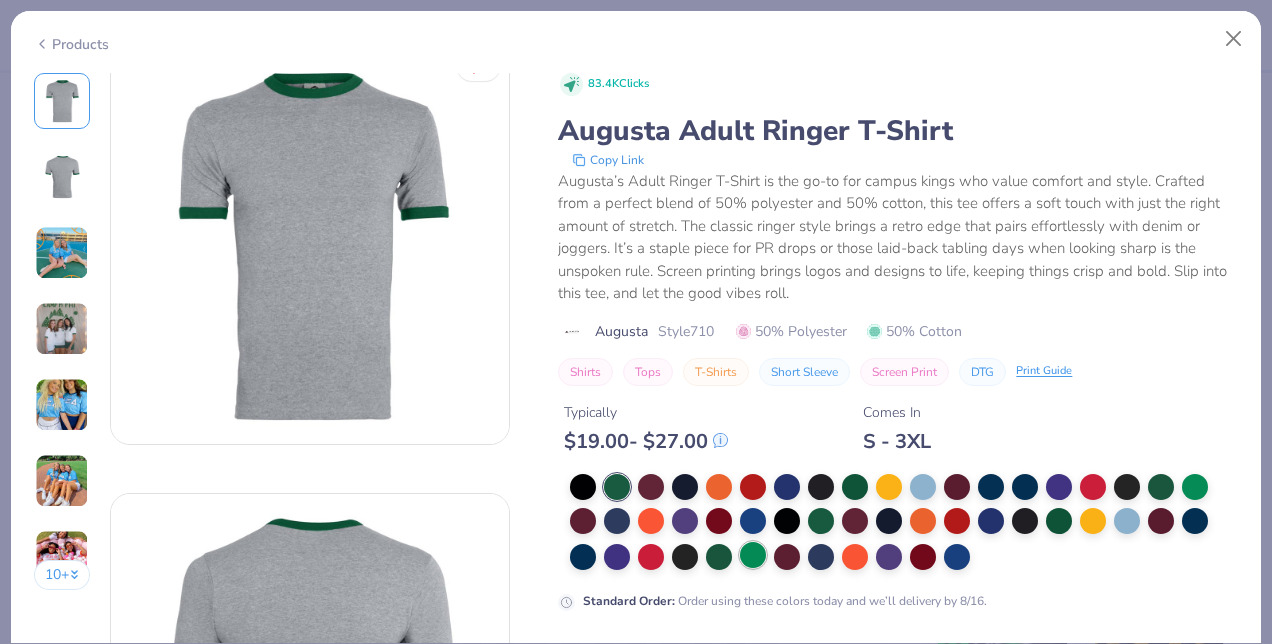 click at bounding box center (753, 555) 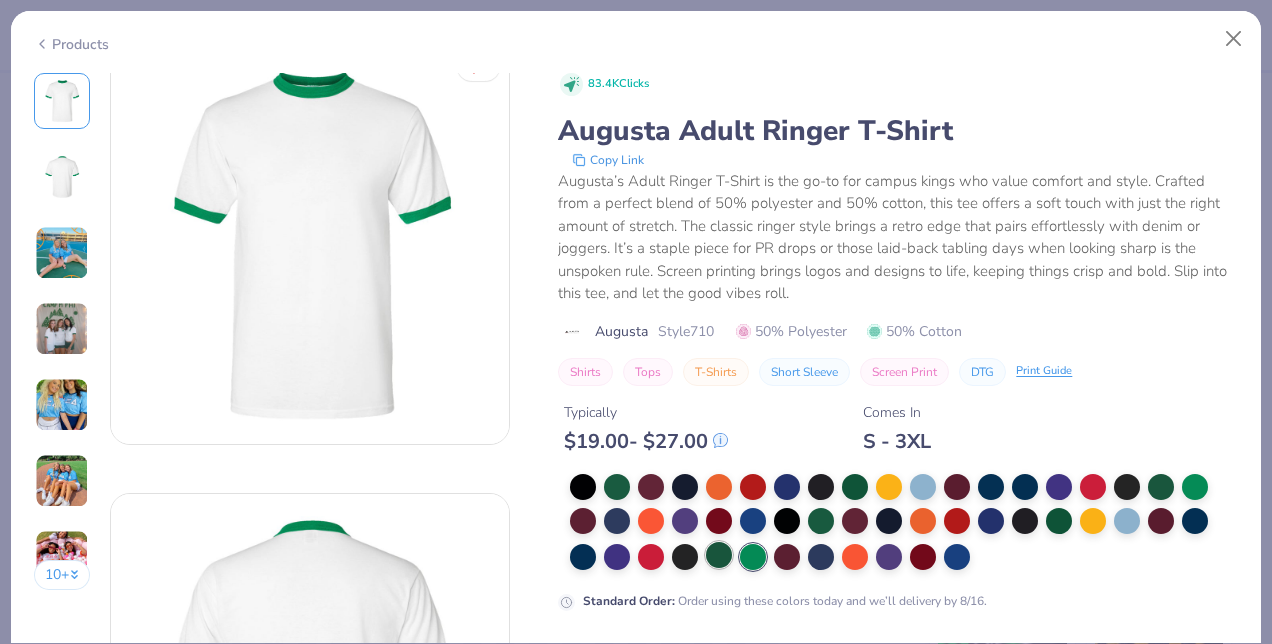 click at bounding box center [719, 555] 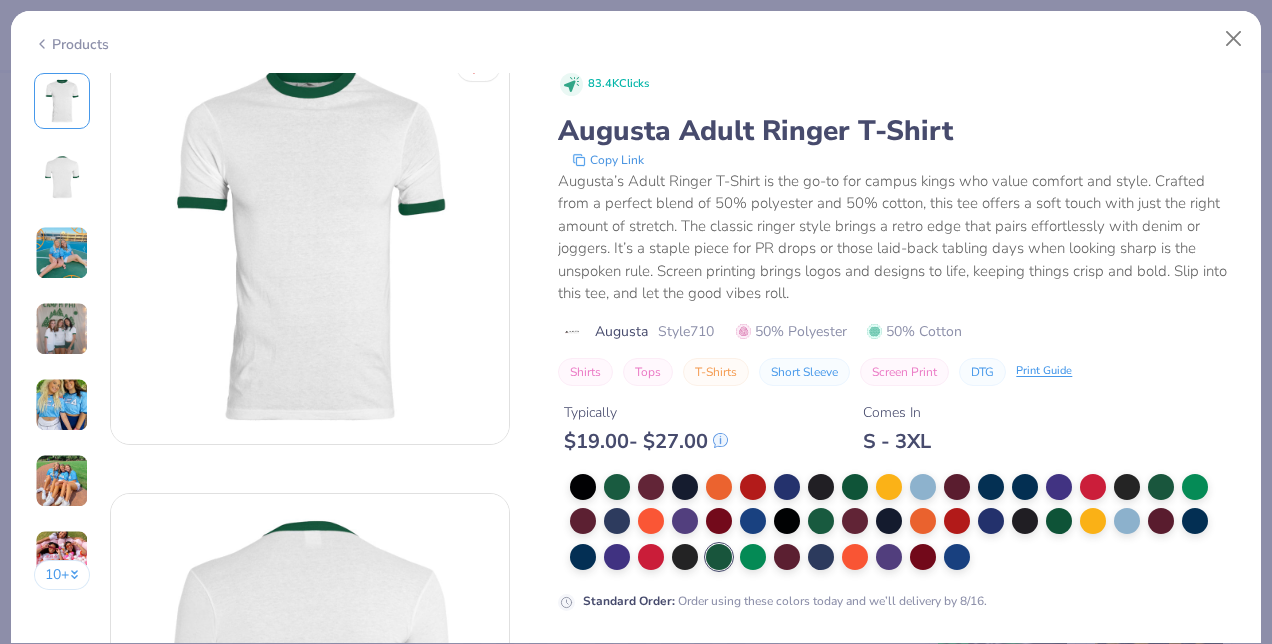 click at bounding box center [62, 253] 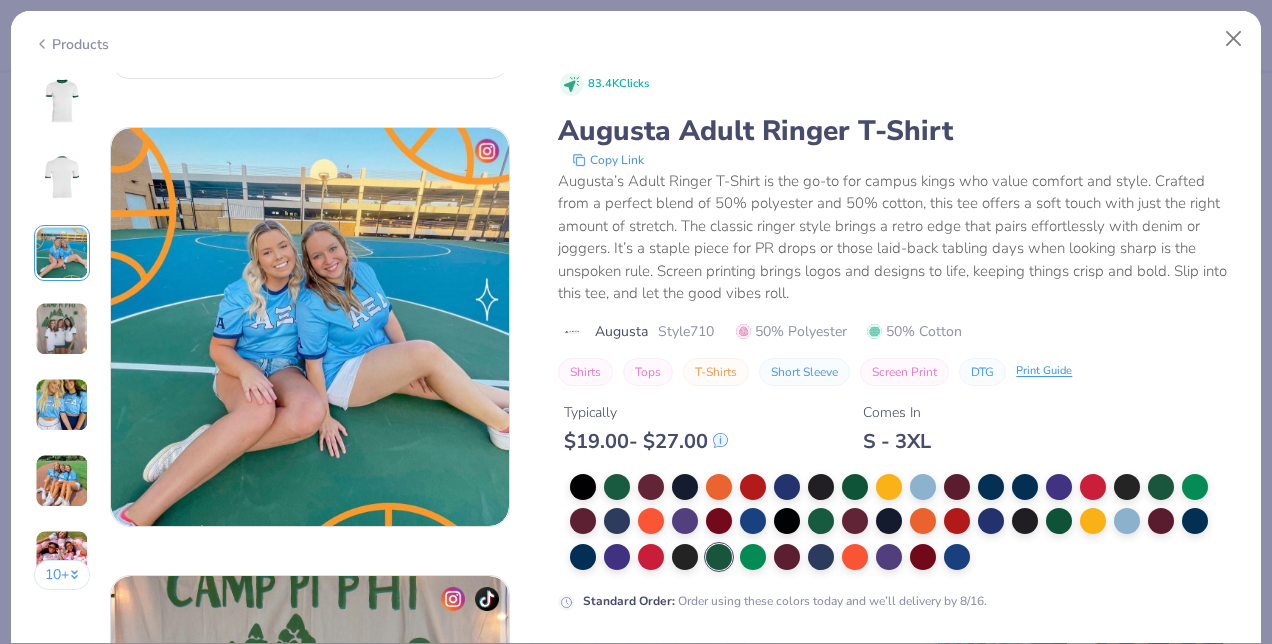 click at bounding box center [62, 329] 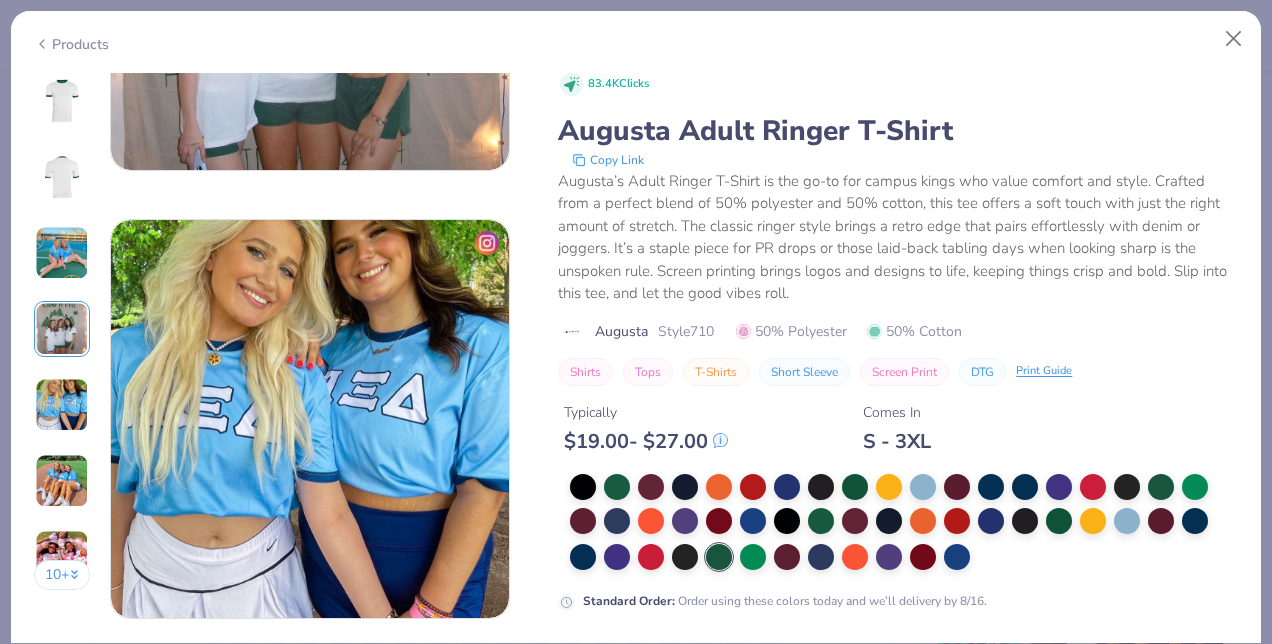 scroll, scrollTop: 1732, scrollLeft: 0, axis: vertical 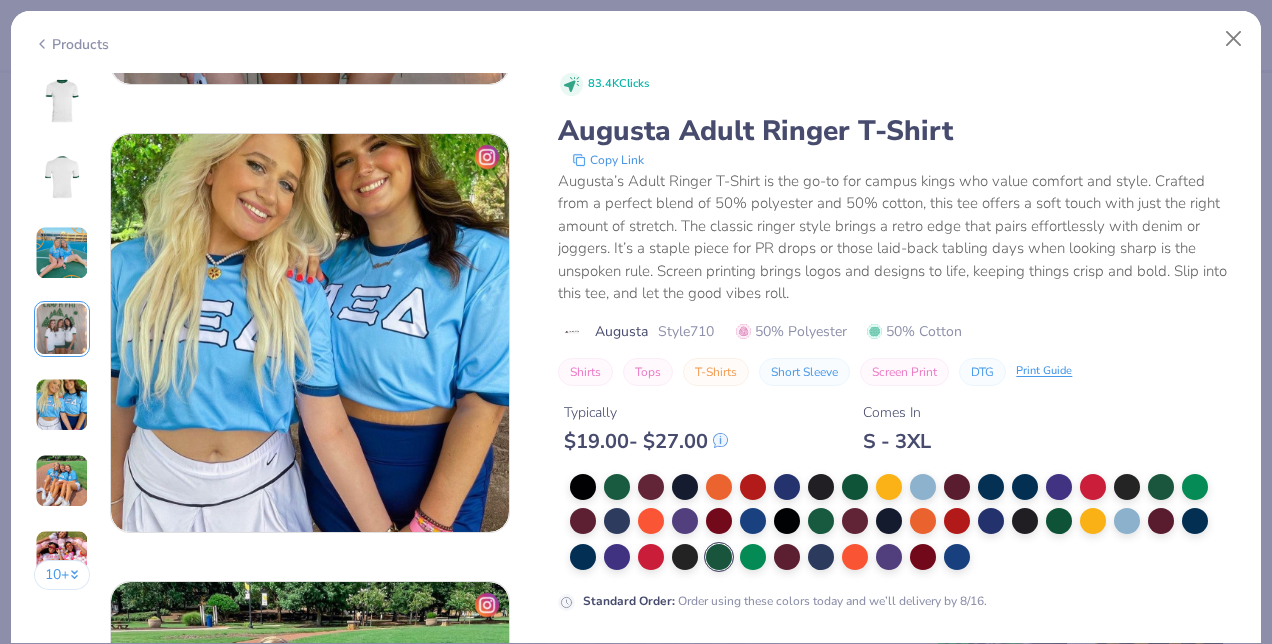click at bounding box center [719, 557] 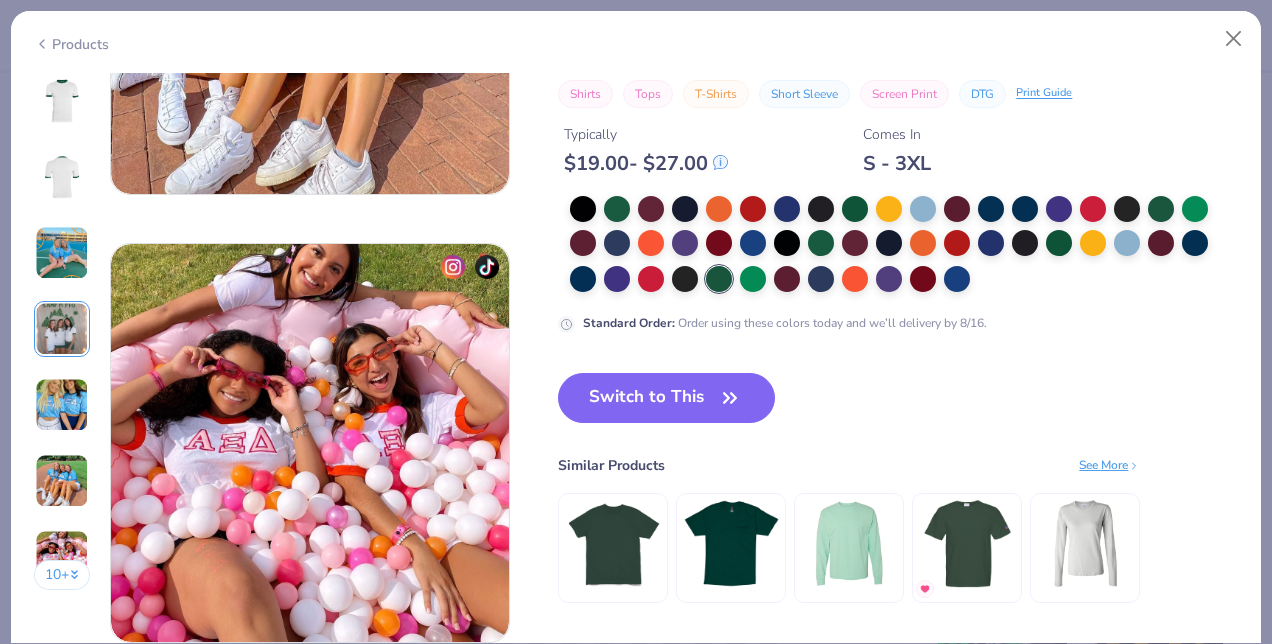 scroll, scrollTop: 2675, scrollLeft: 0, axis: vertical 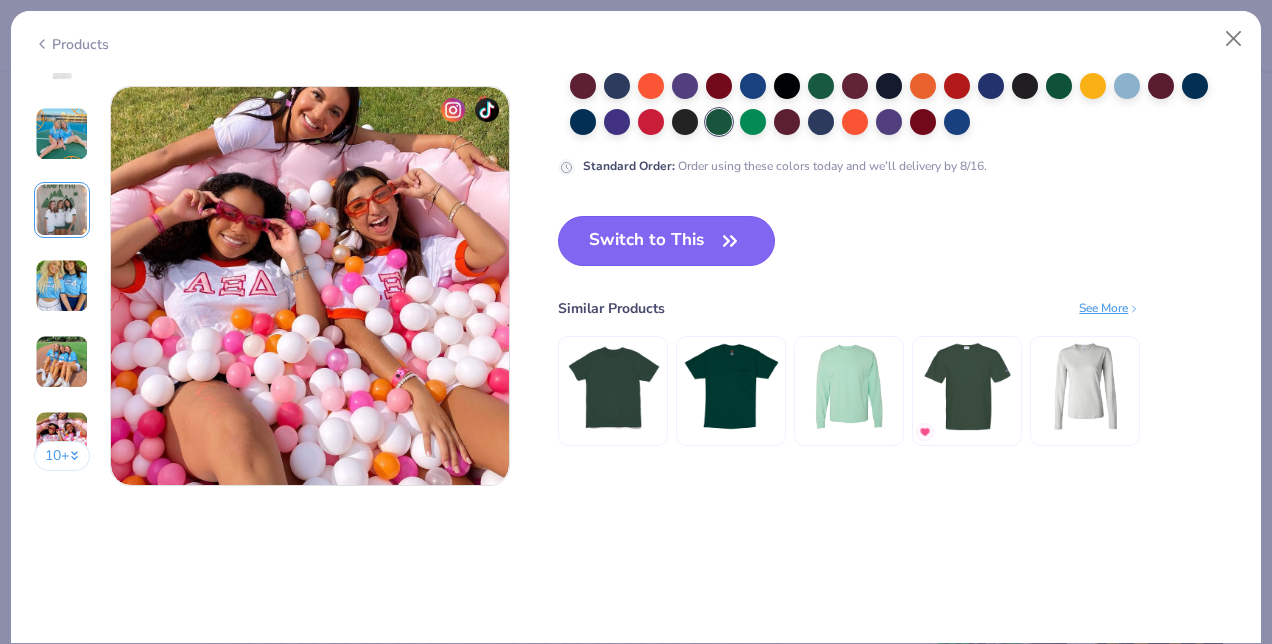 click on "Switch to This" at bounding box center (666, 241) 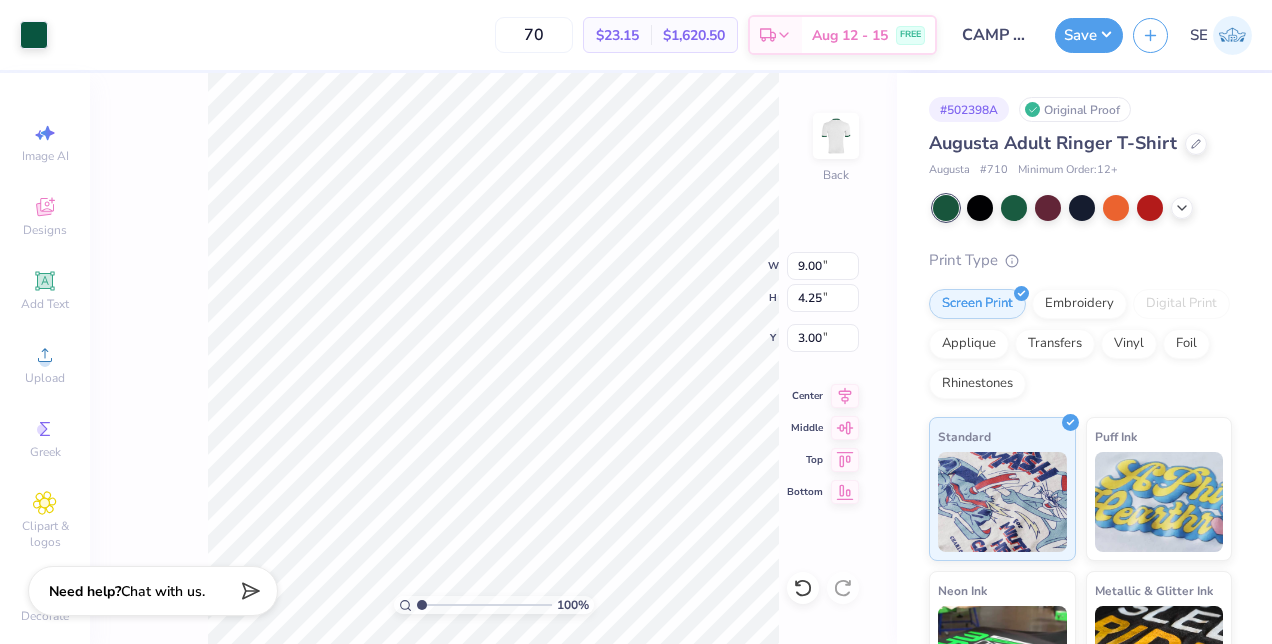 type on "3.00" 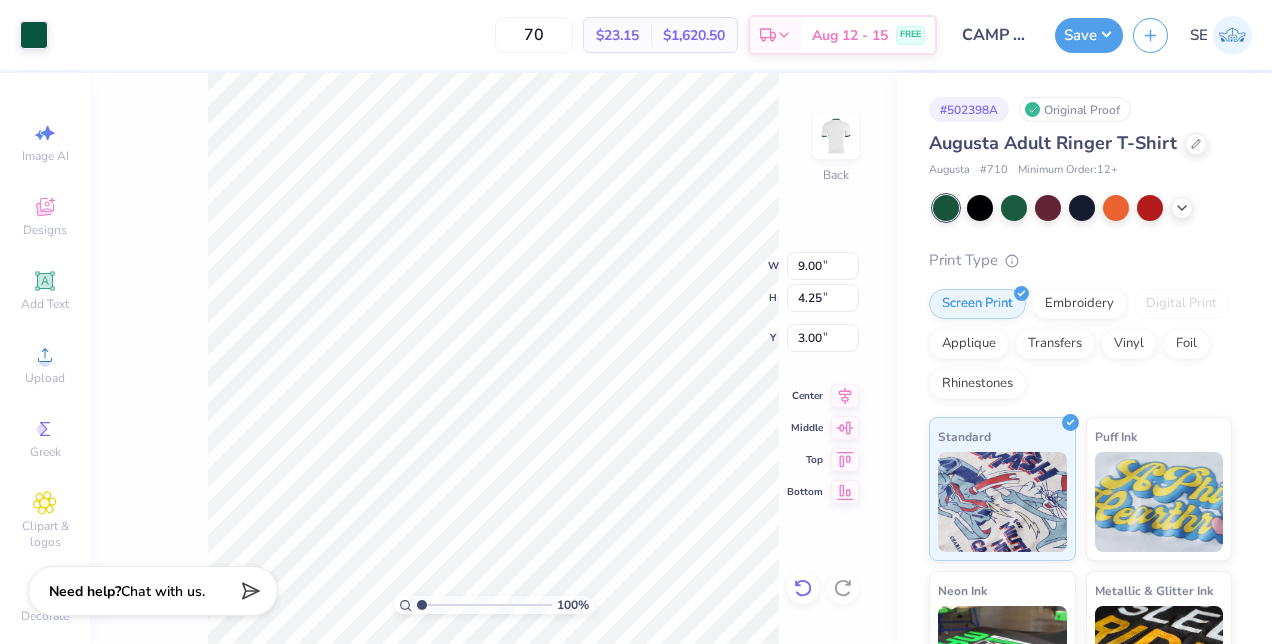 click 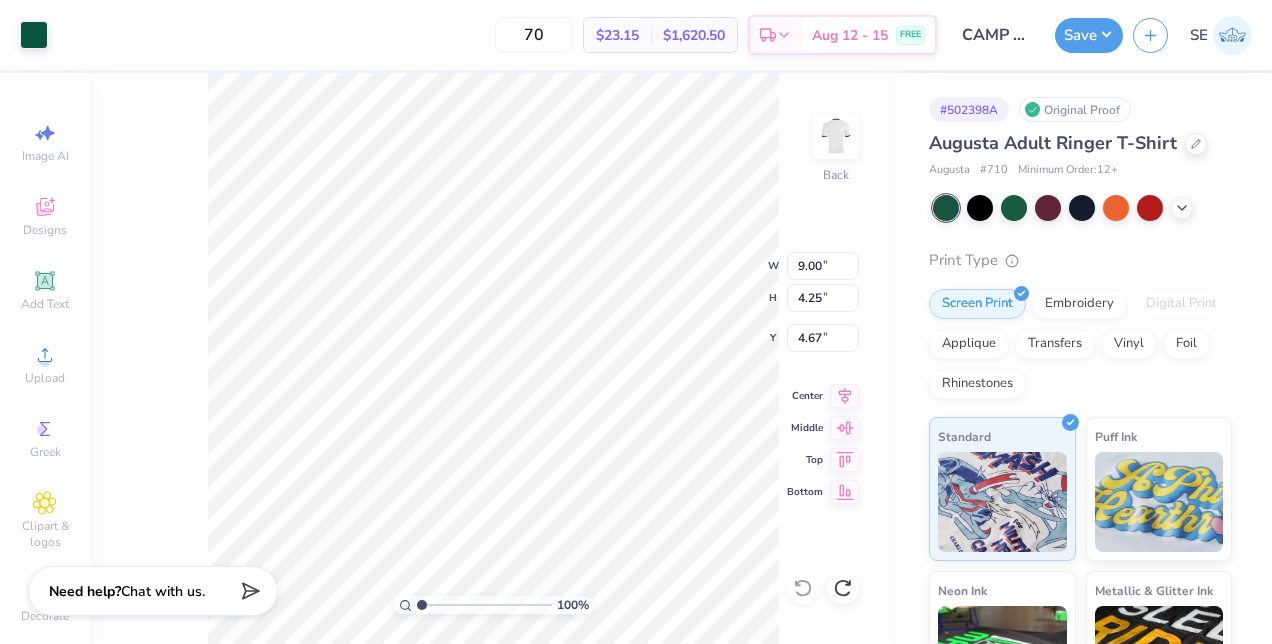 type on "4.60" 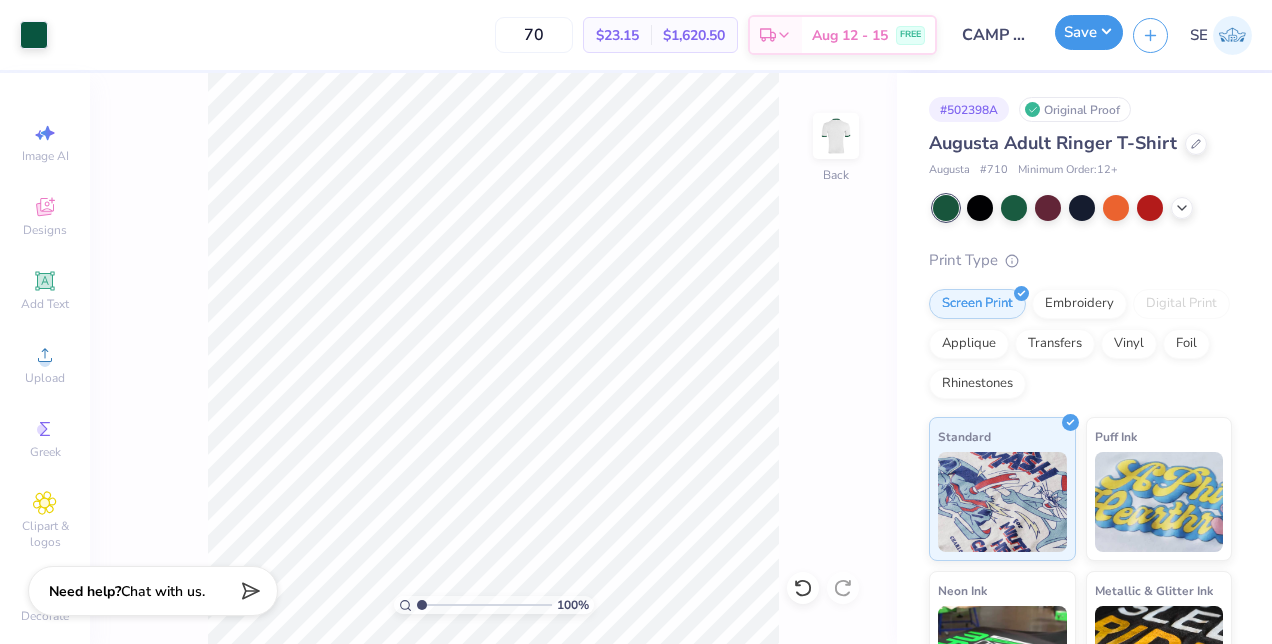 click on "Save" at bounding box center (1089, 32) 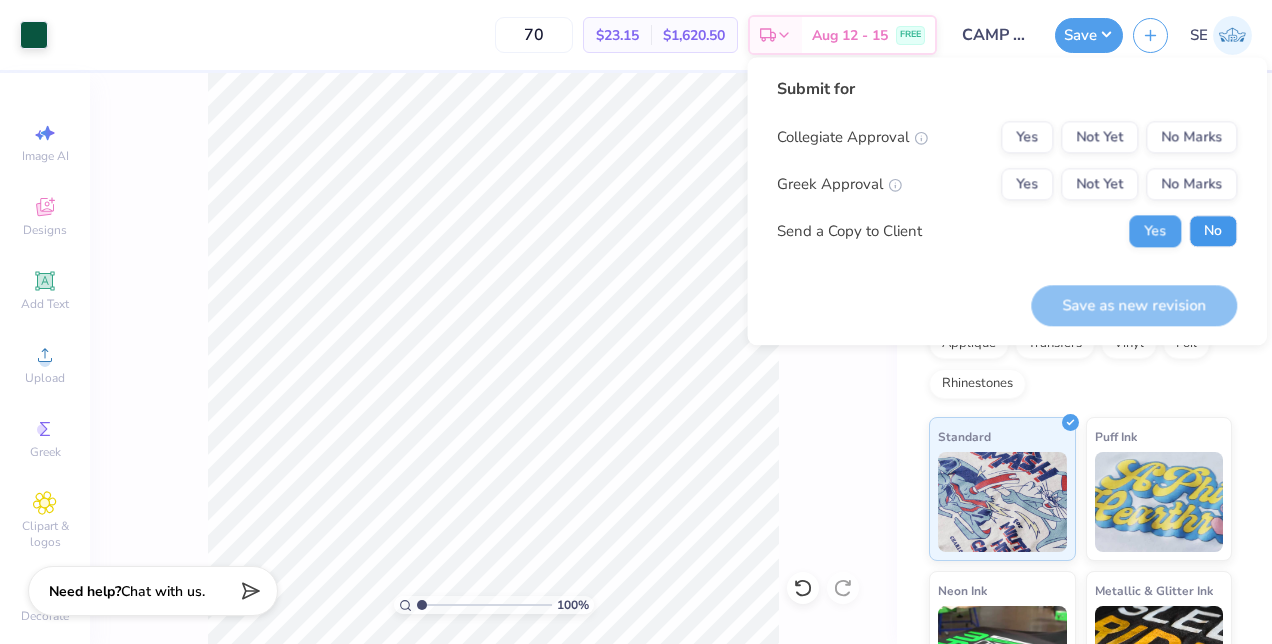 click on "No" at bounding box center (1213, 231) 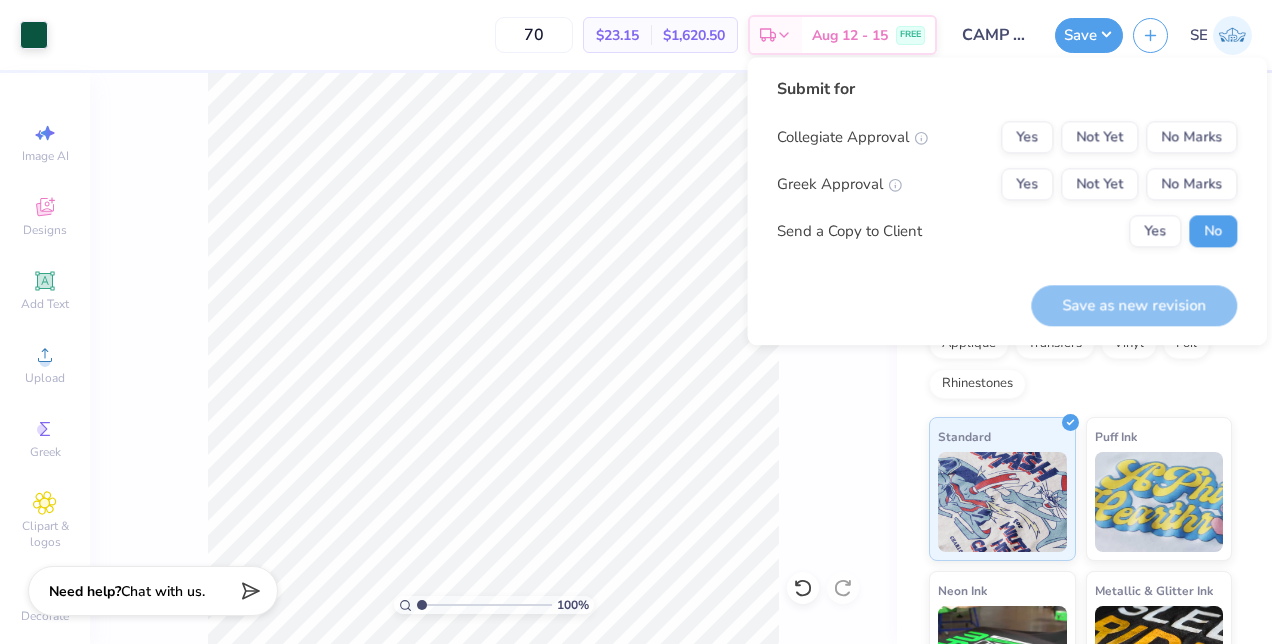click on "Collegiate Approval Yes Not Yet No Marks Greek Approval Yes Not Yet No Marks Send a Copy to Client Yes No" at bounding box center [1007, 184] 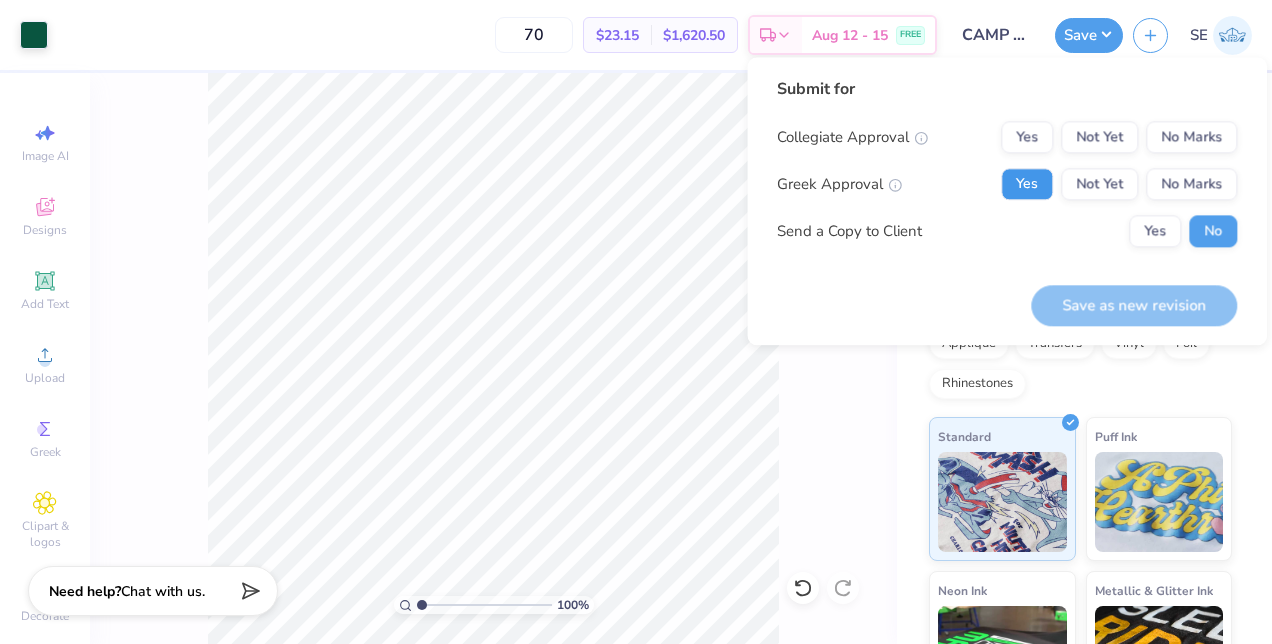 click on "Yes" at bounding box center [1027, 184] 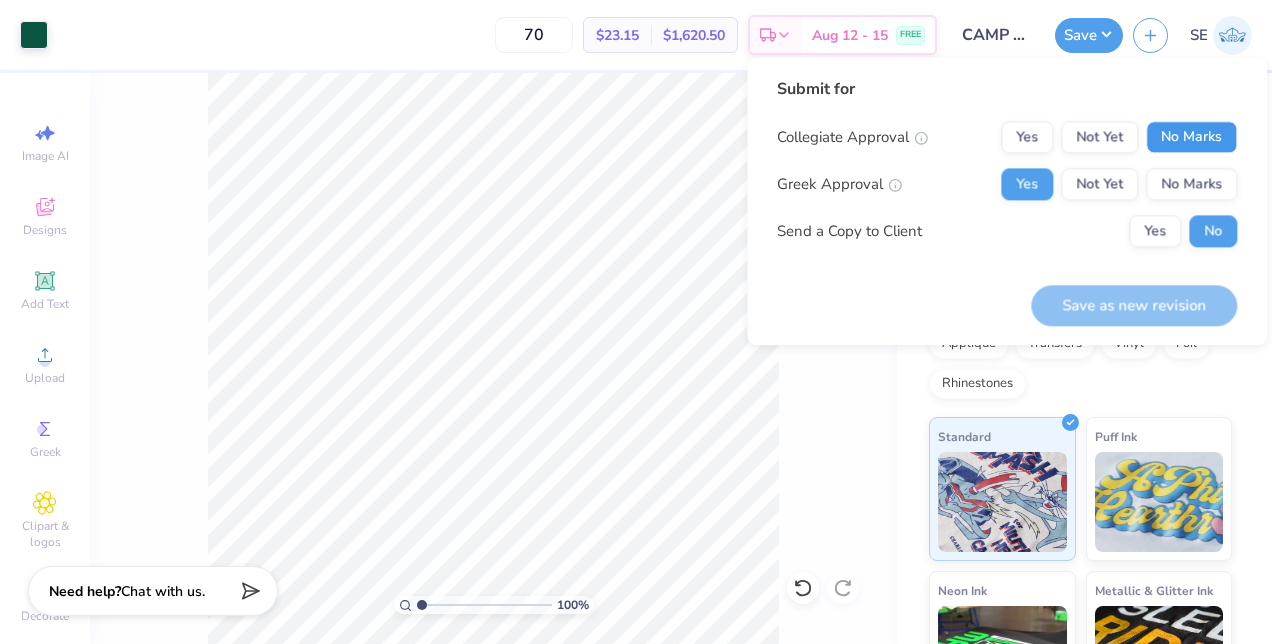 click on "No Marks" at bounding box center (1191, 137) 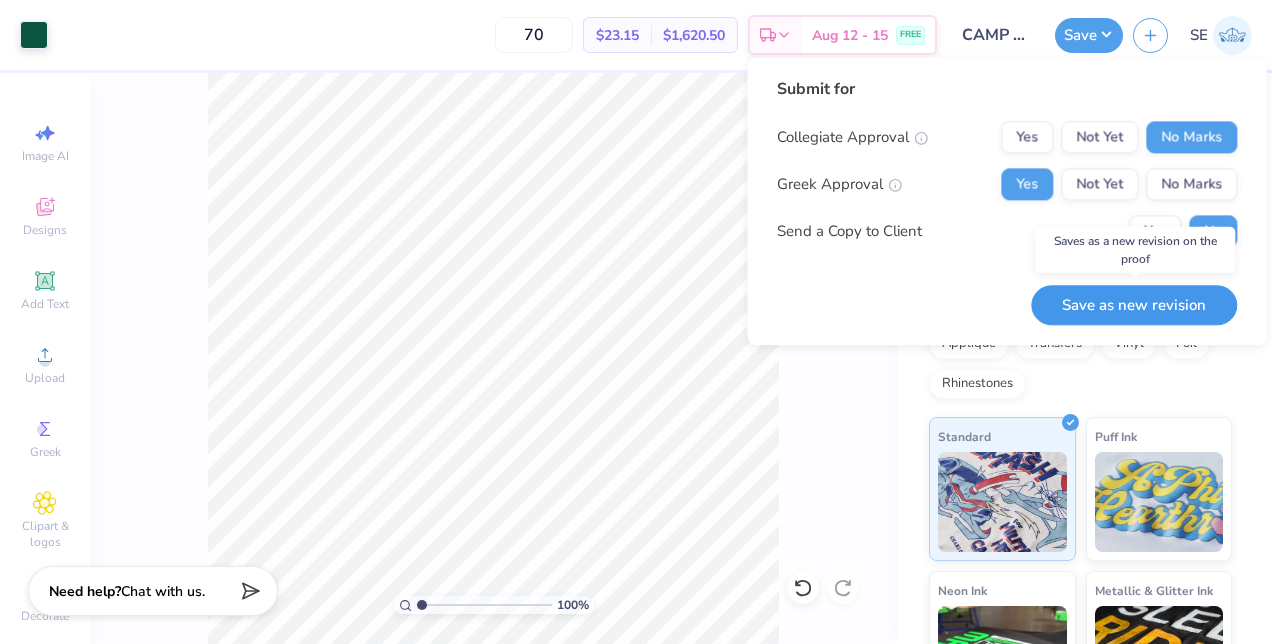 click on "Save as new revision" at bounding box center [1134, 305] 